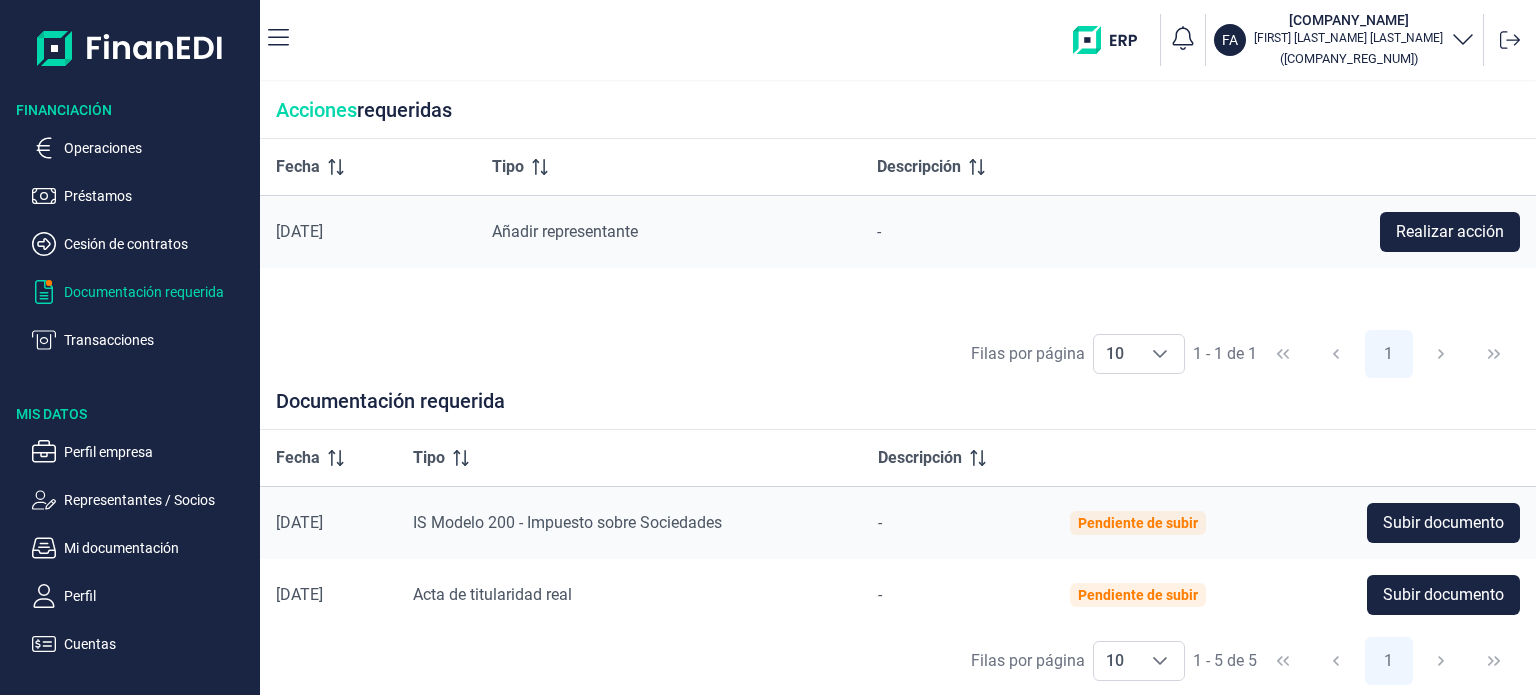 scroll, scrollTop: 0, scrollLeft: 0, axis: both 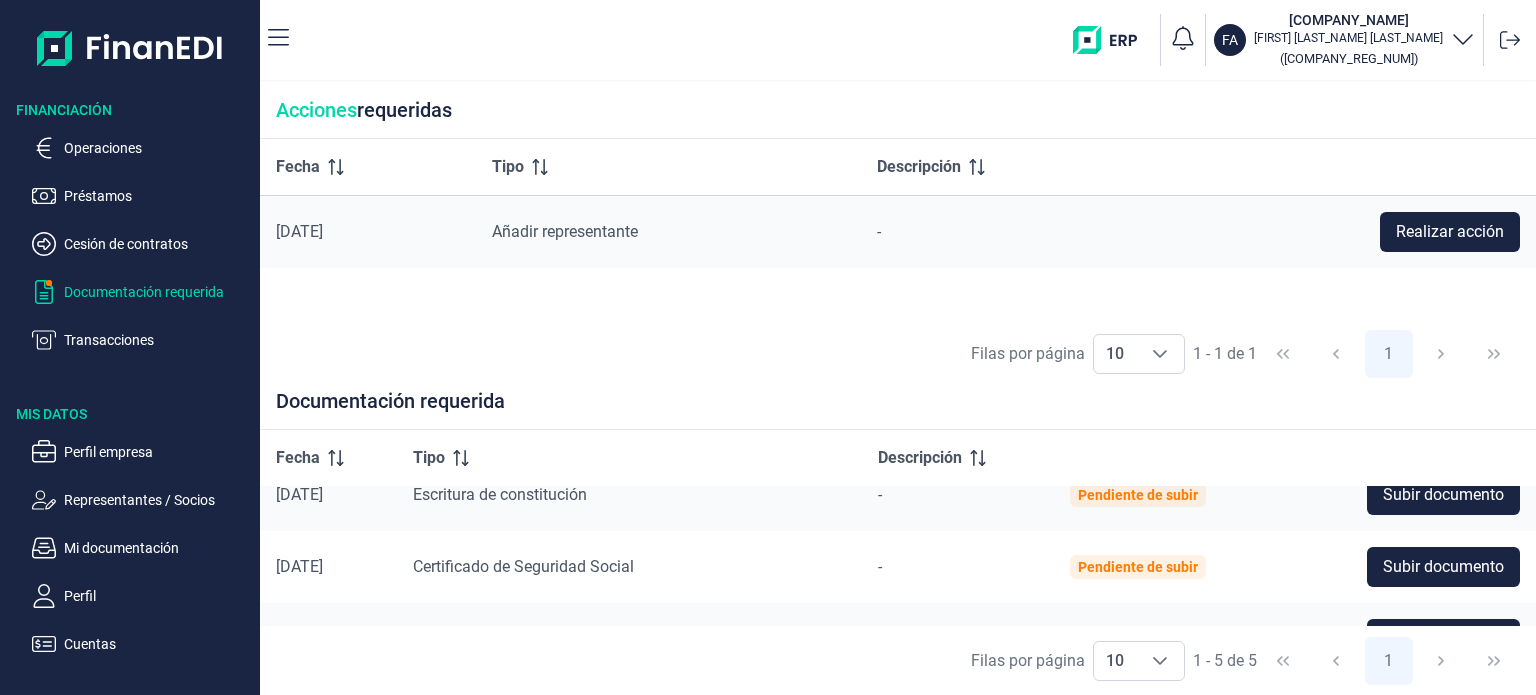 drag, startPoint x: 1522, startPoint y: 574, endPoint x: 1532, endPoint y: 622, distance: 49.0306 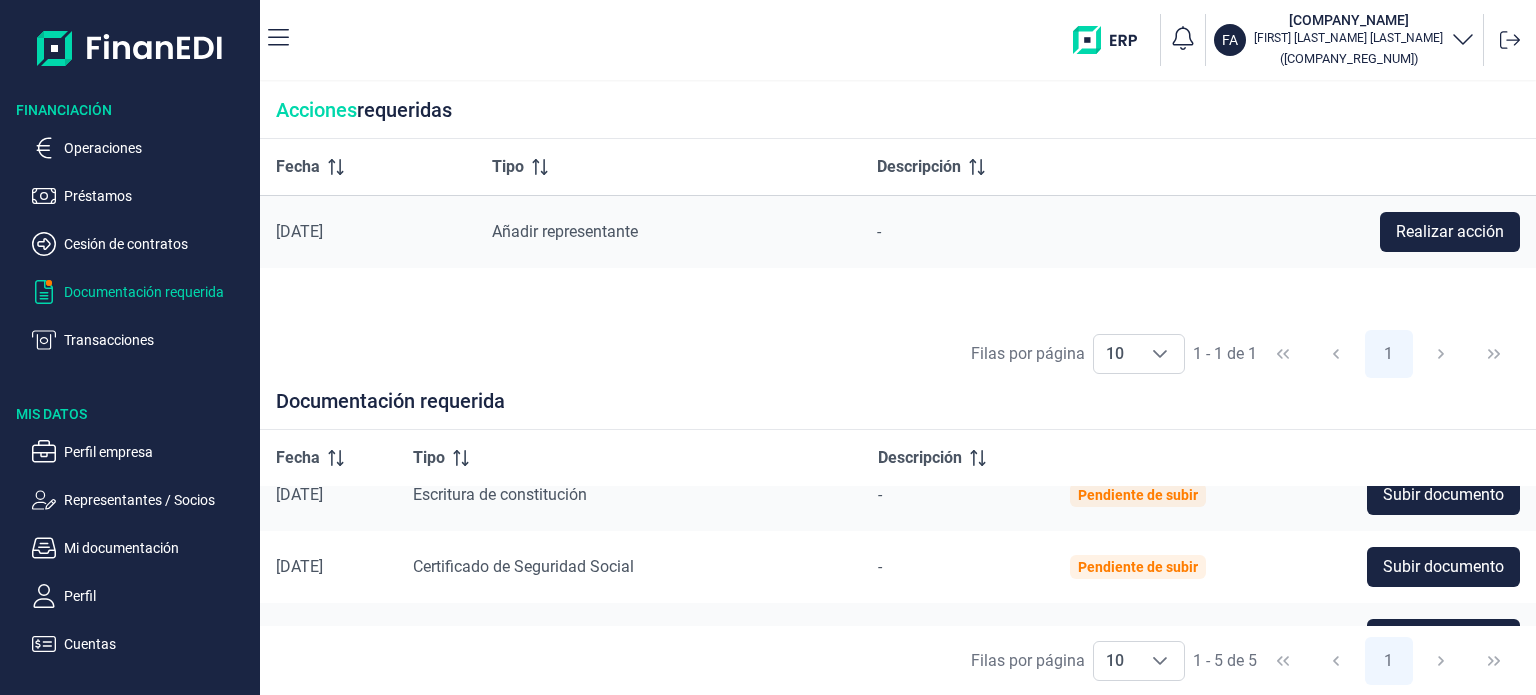 click on "Fecha Tipo Descripción [DATE] IS Modelo 200 - Impuesto sobre Sociedades - Pendiente de subir Subir documento [DATE] Acta de titularidad real - Pendiente de subir Subir documento [DATE] Escritura de constitución - Pendiente de subir Subir documento [DATE] Certificado de Seguridad Social - Pendiente de subir Subir documento [DATE] Certificado de Hacienda - Pendiente de subir Subir documento" at bounding box center (898, 528) 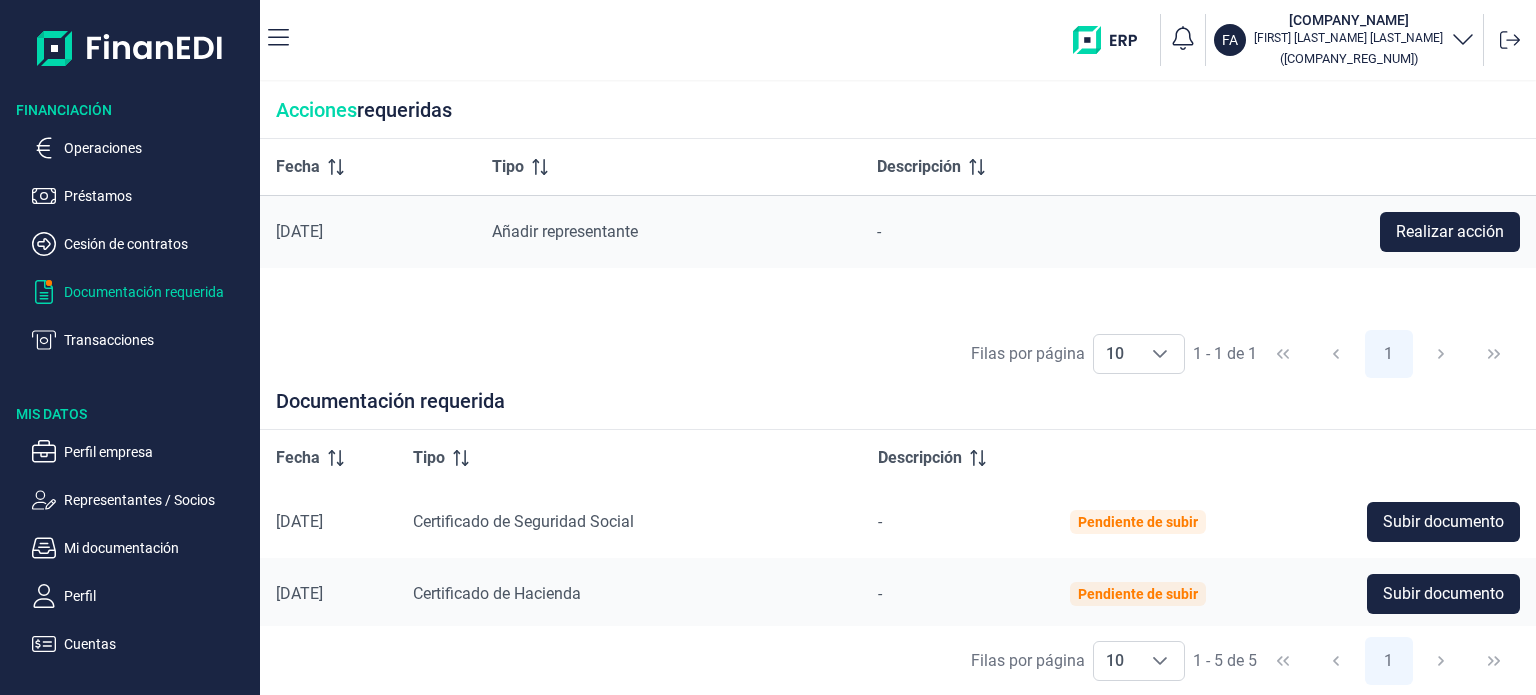 scroll, scrollTop: 219, scrollLeft: 0, axis: vertical 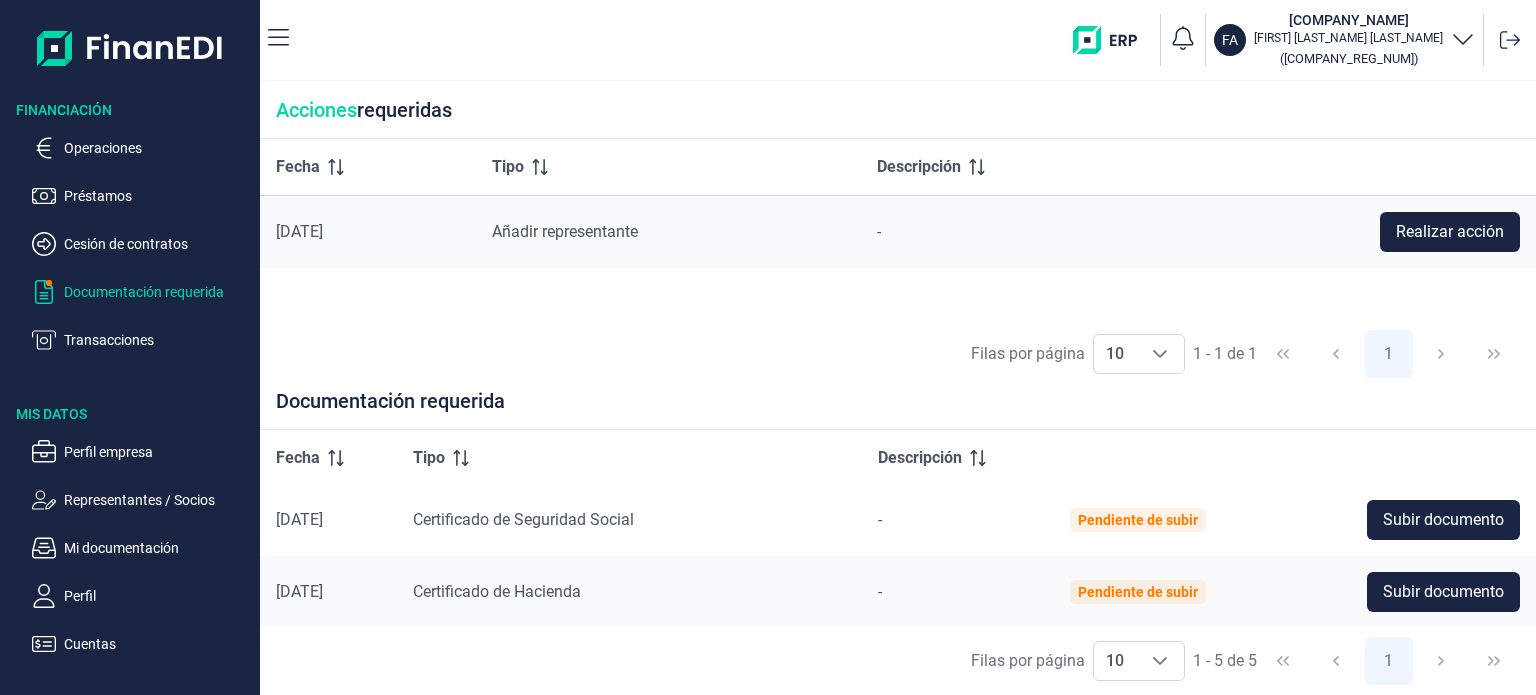 click on "Filas por página 10 10 10 1 - 5 de 5 1" at bounding box center (898, 660) 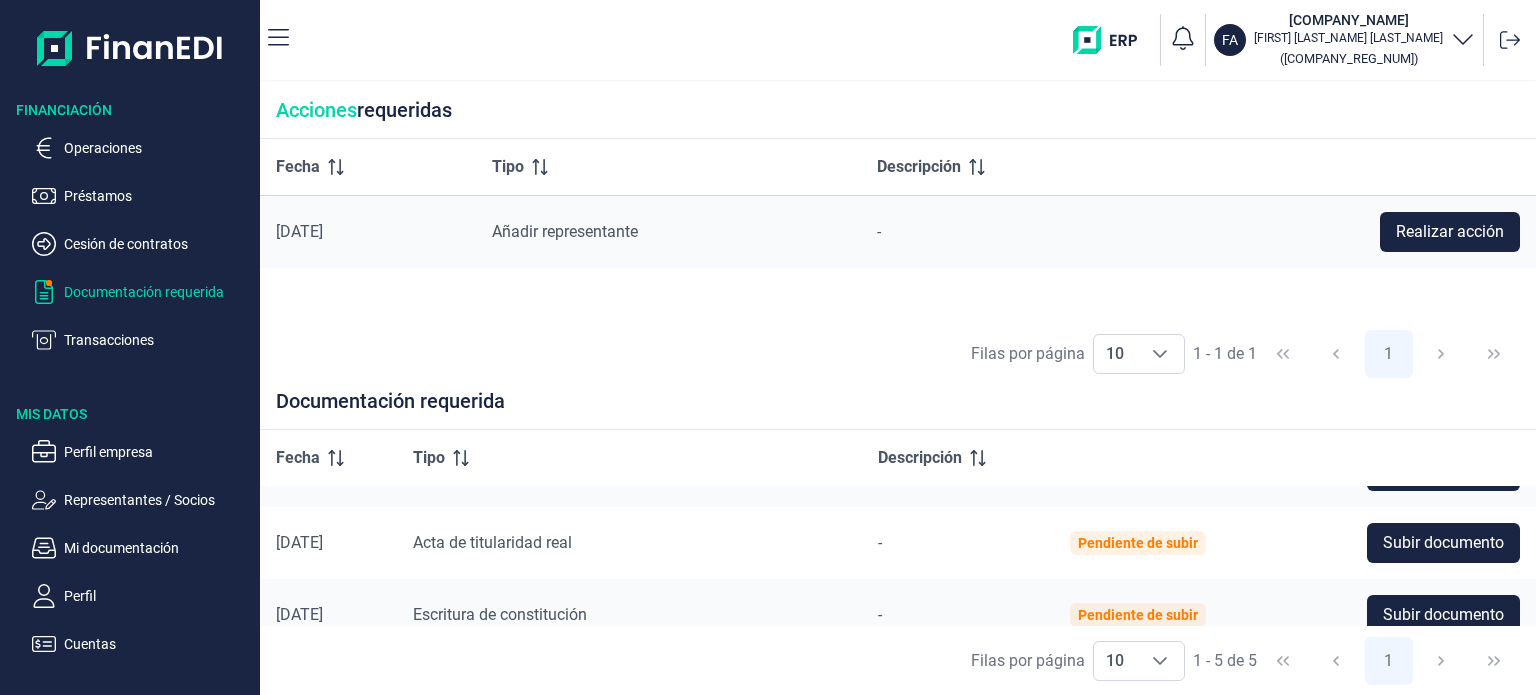 scroll, scrollTop: 47, scrollLeft: 0, axis: vertical 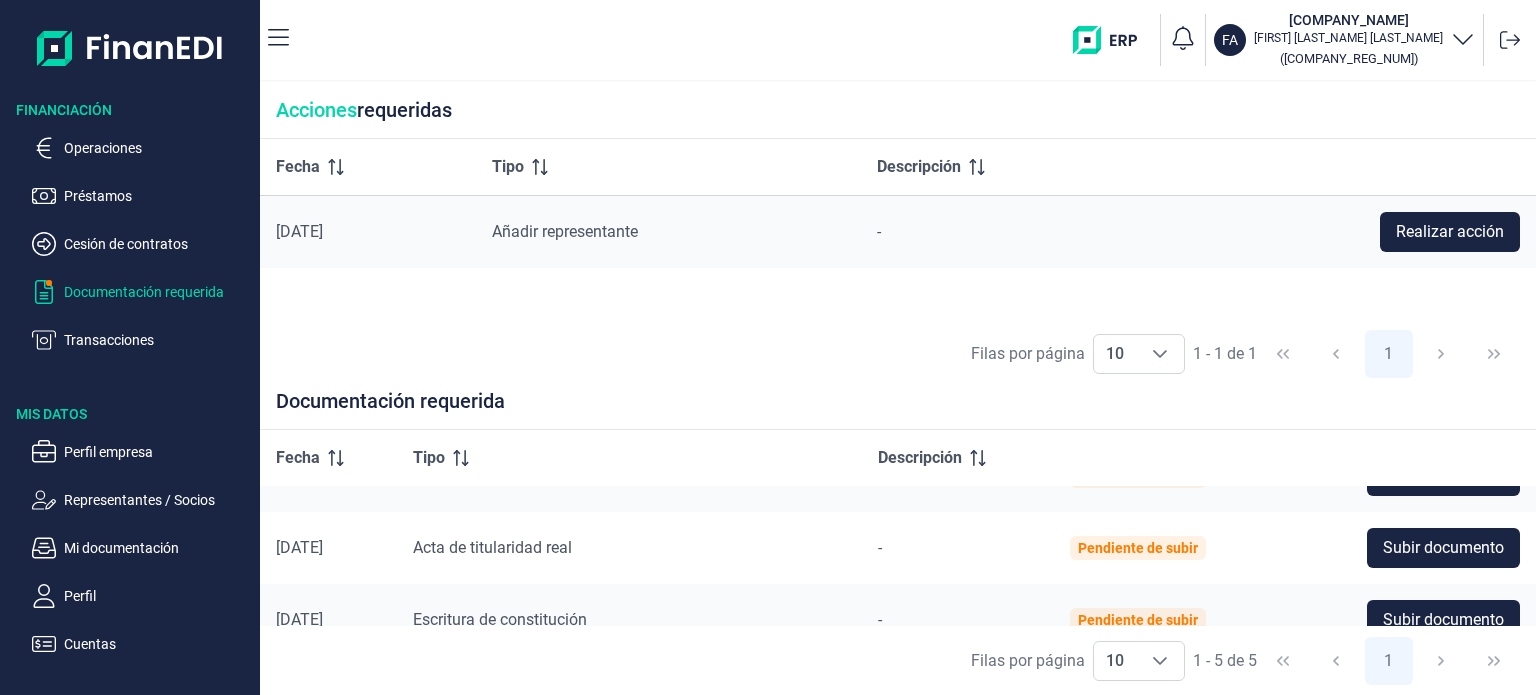 click on "Documentación requerida" at bounding box center [898, 409] 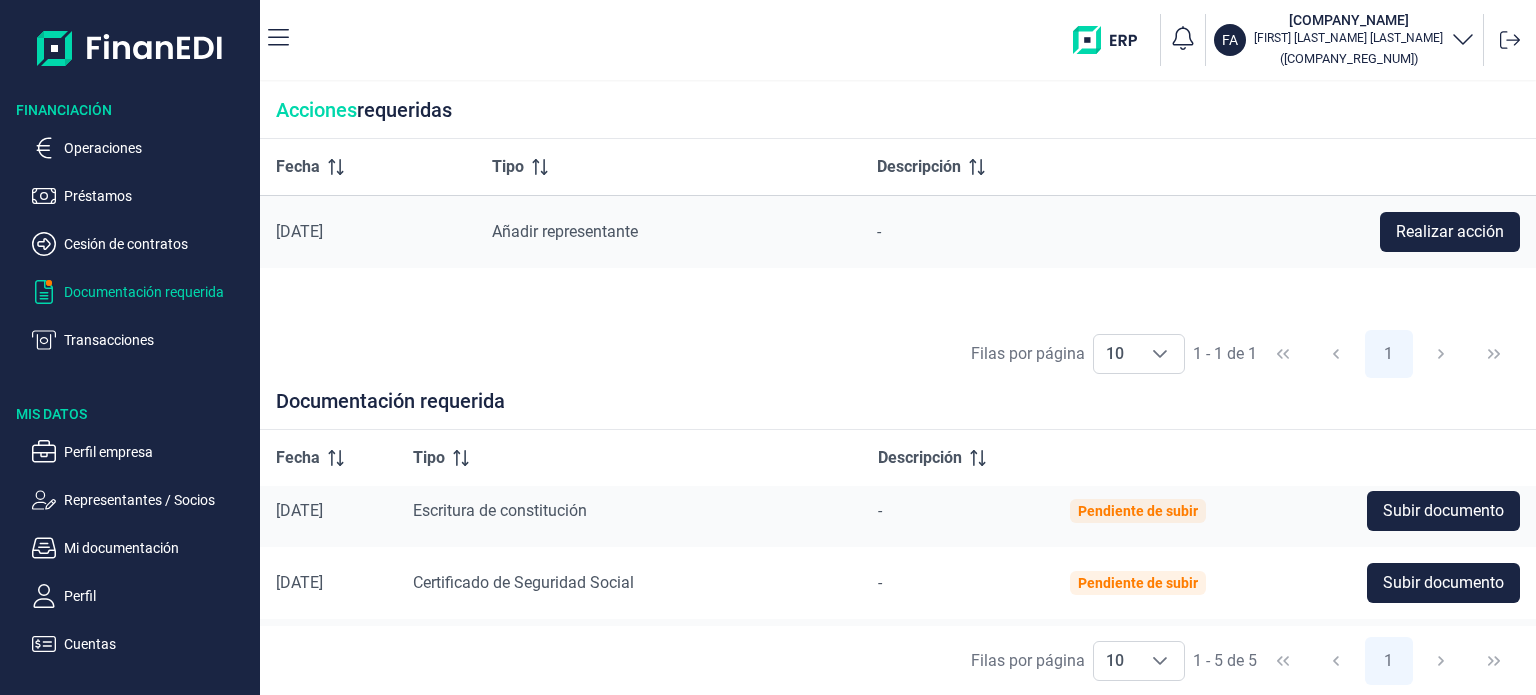 scroll, scrollTop: 219, scrollLeft: 0, axis: vertical 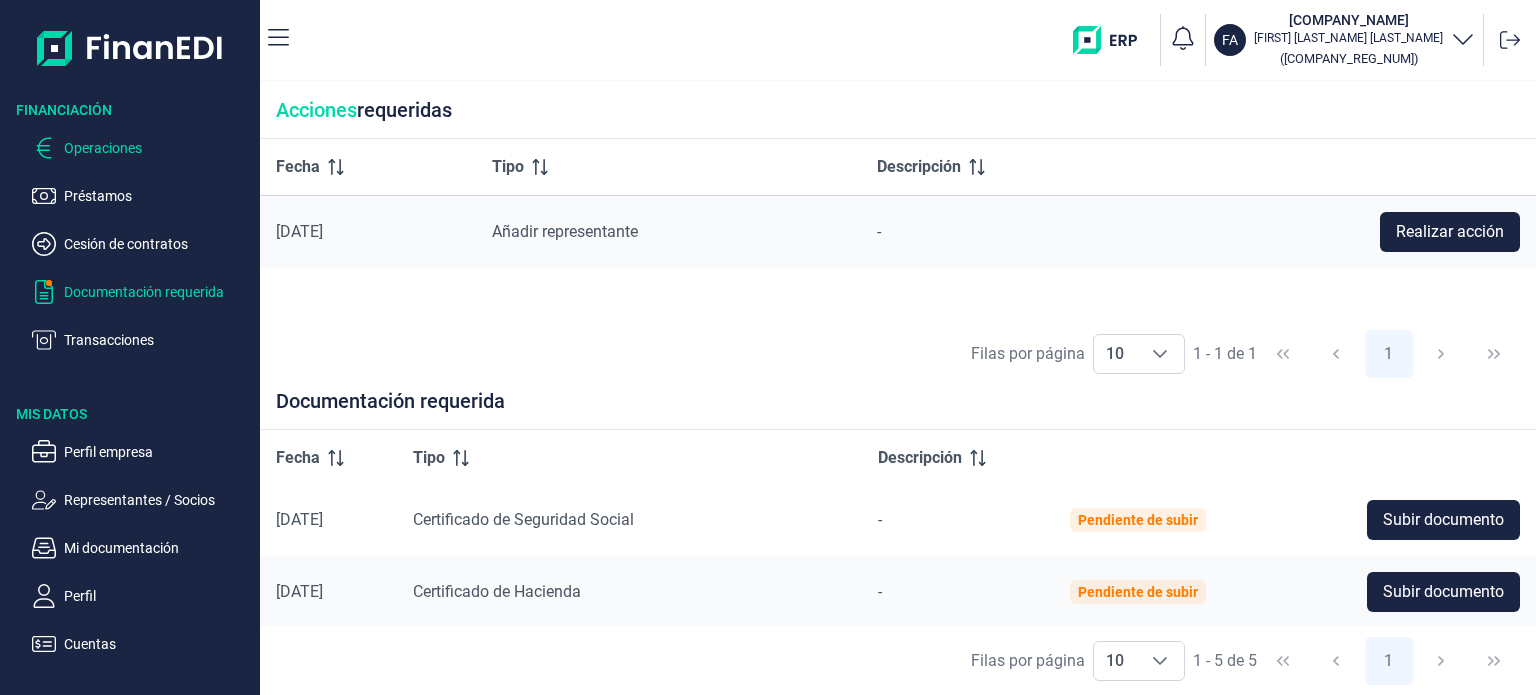 click on "Operaciones" at bounding box center [158, 148] 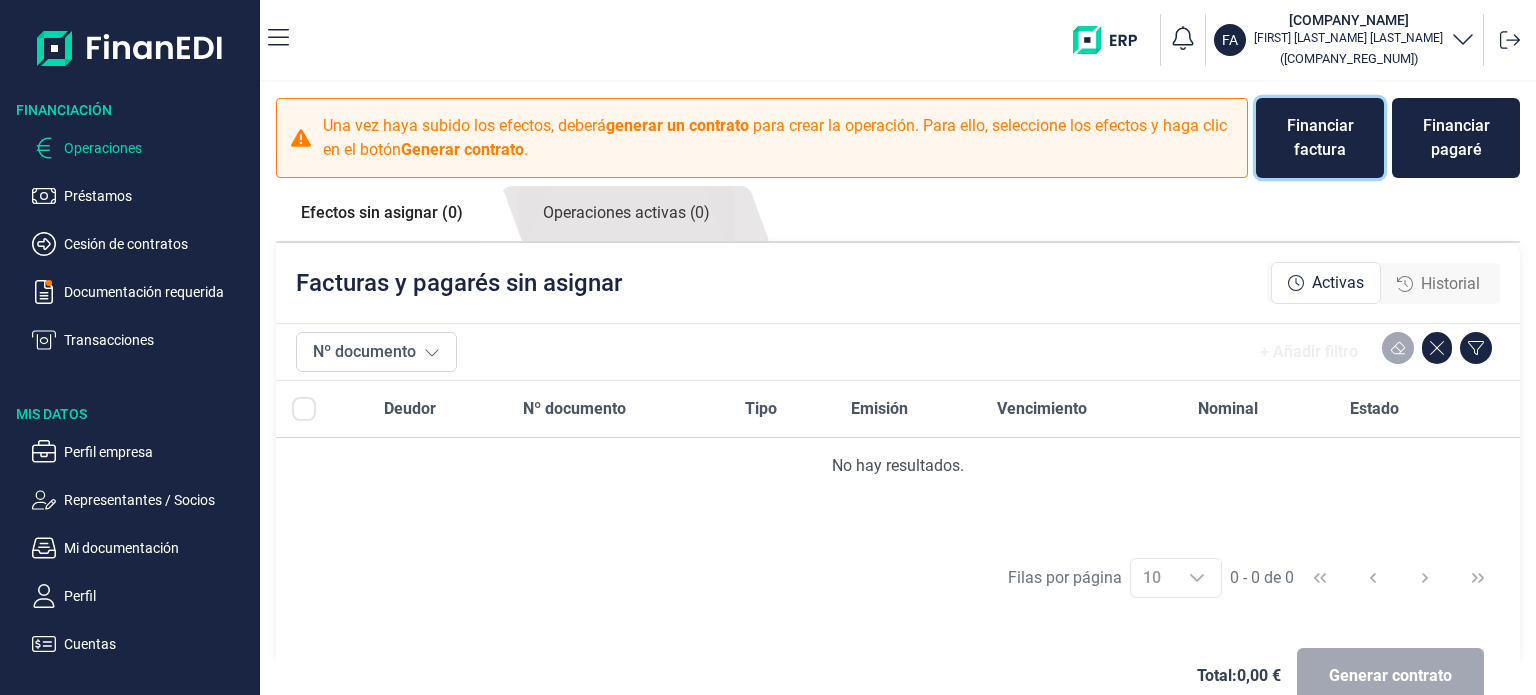 click on "Financiar factura" at bounding box center [1320, 138] 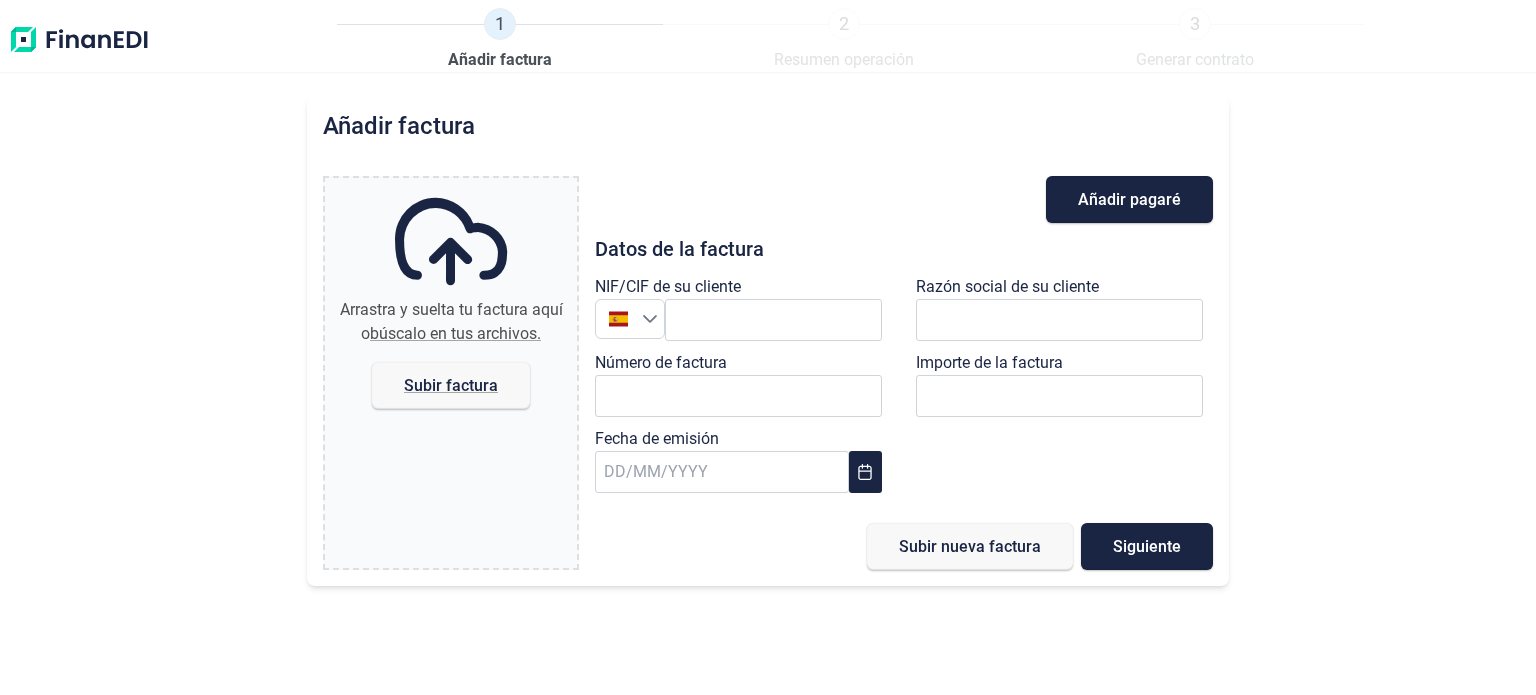 type on "0,00 €" 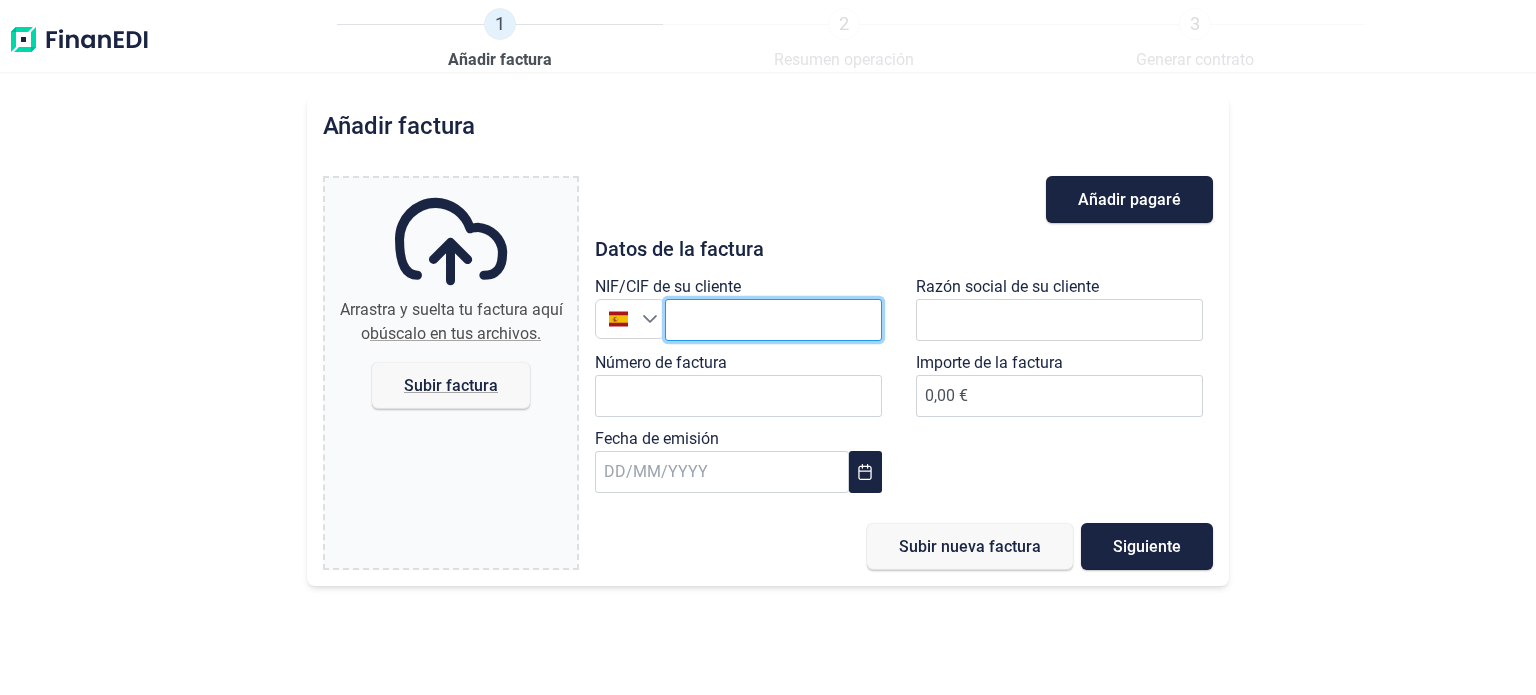 click at bounding box center (773, 320) 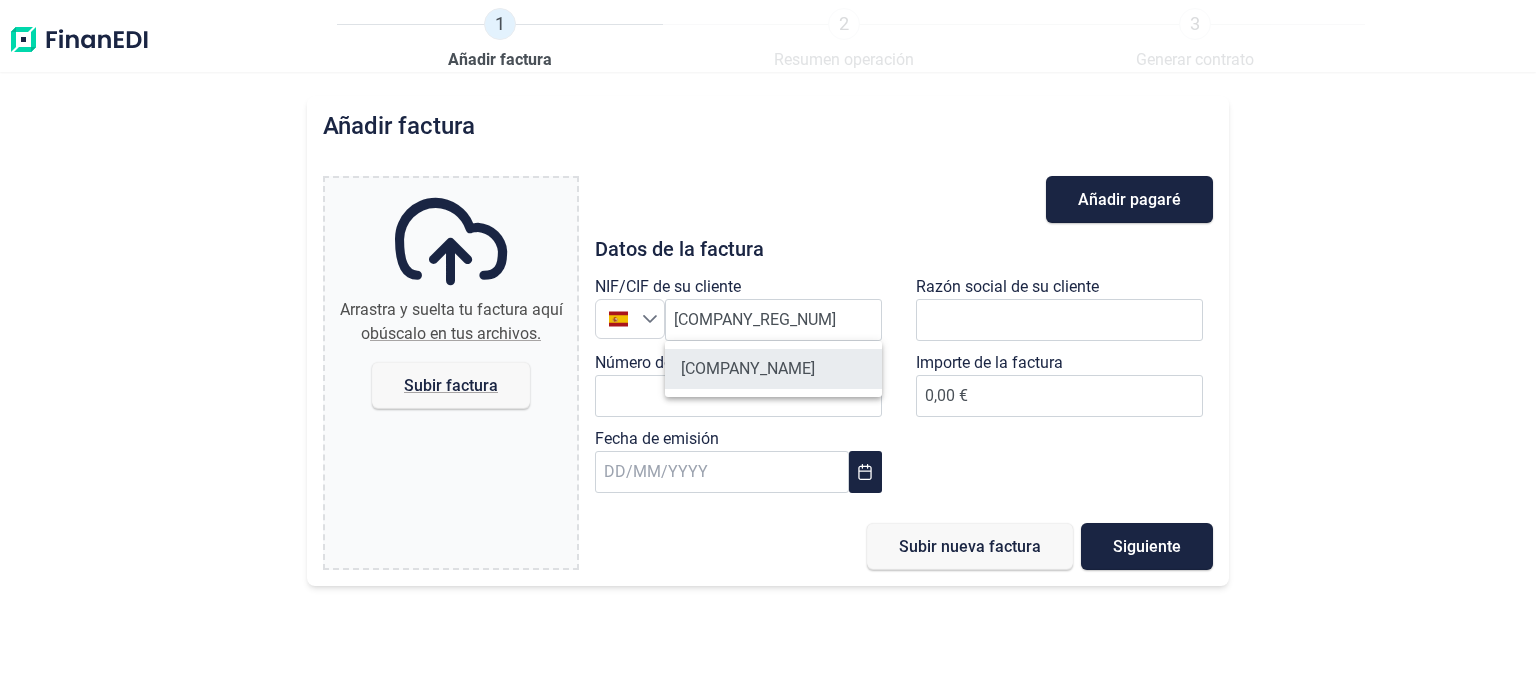 click on "[COMPANY_NAME]" at bounding box center [773, 369] 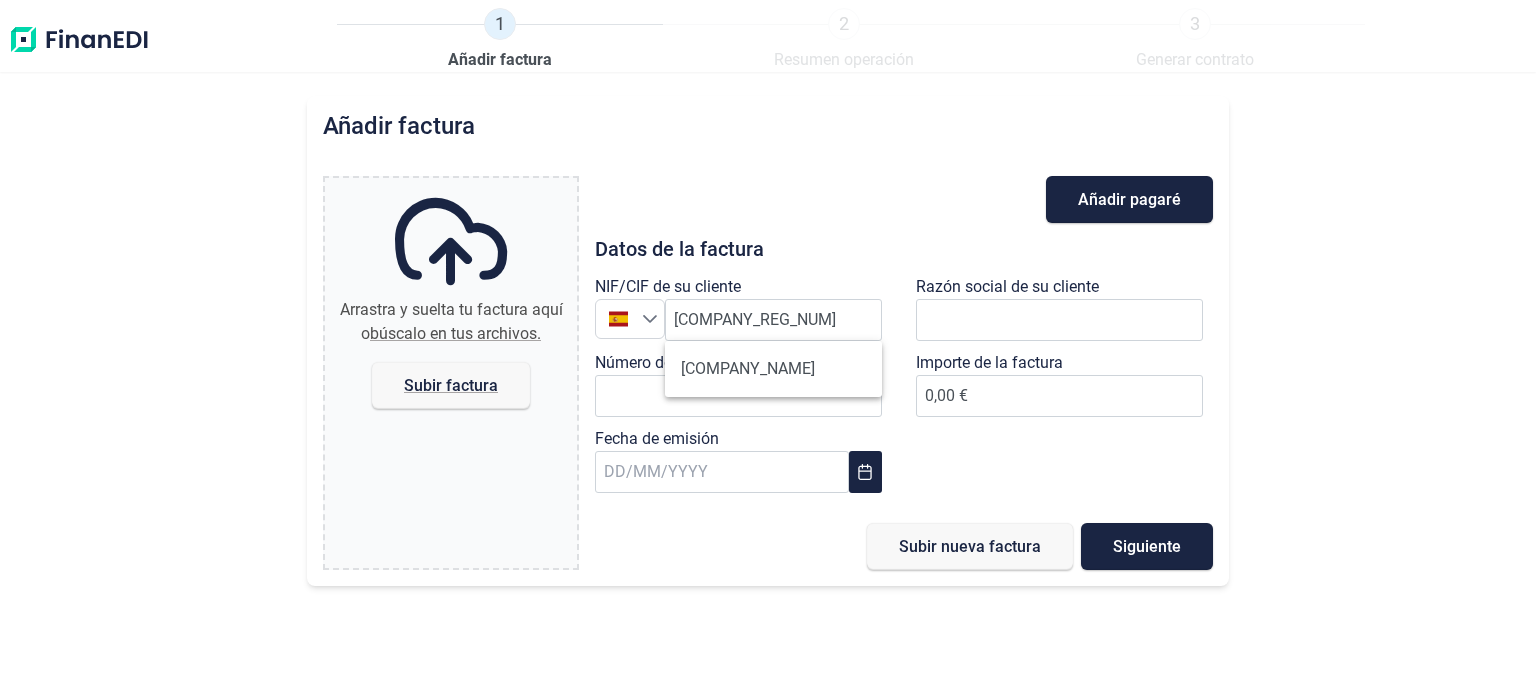 scroll, scrollTop: 0, scrollLeft: 0, axis: both 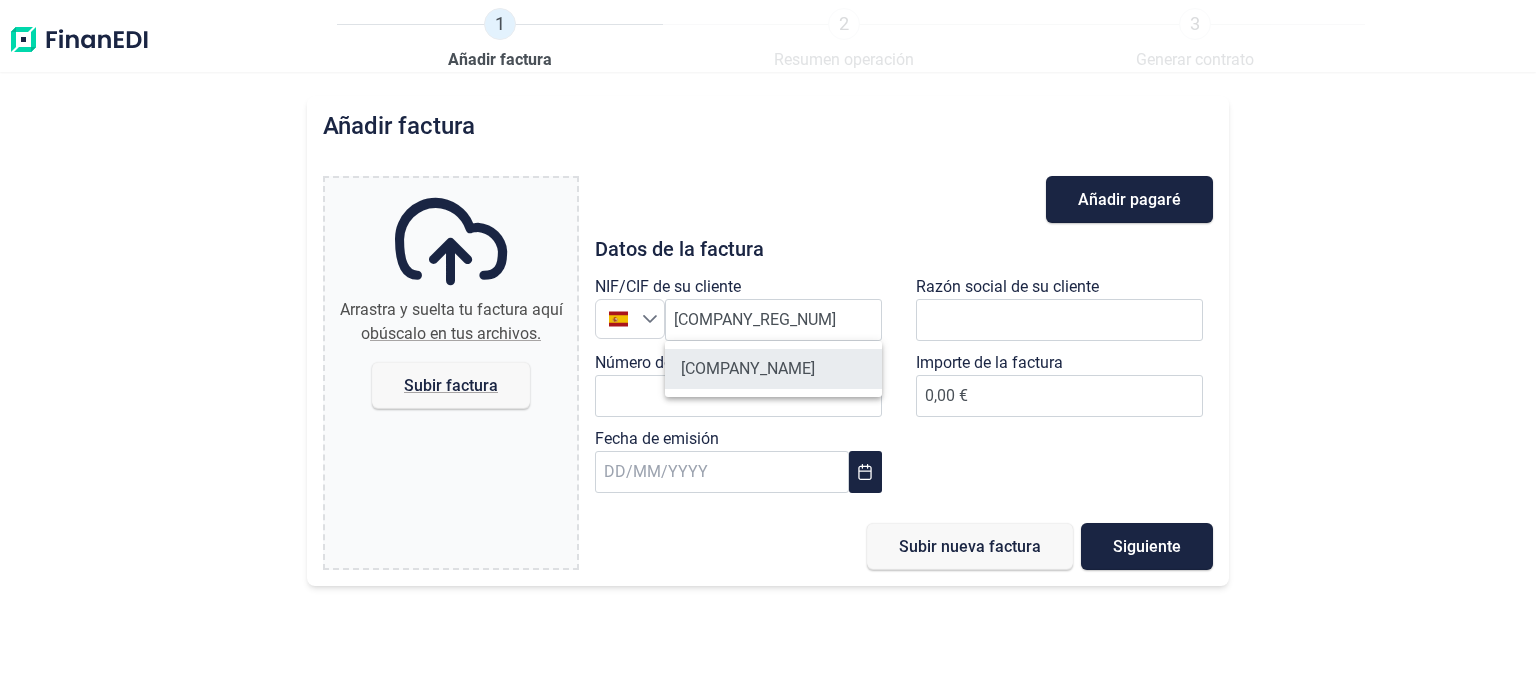 click on "[COMPANY_NAME]" at bounding box center (773, 369) 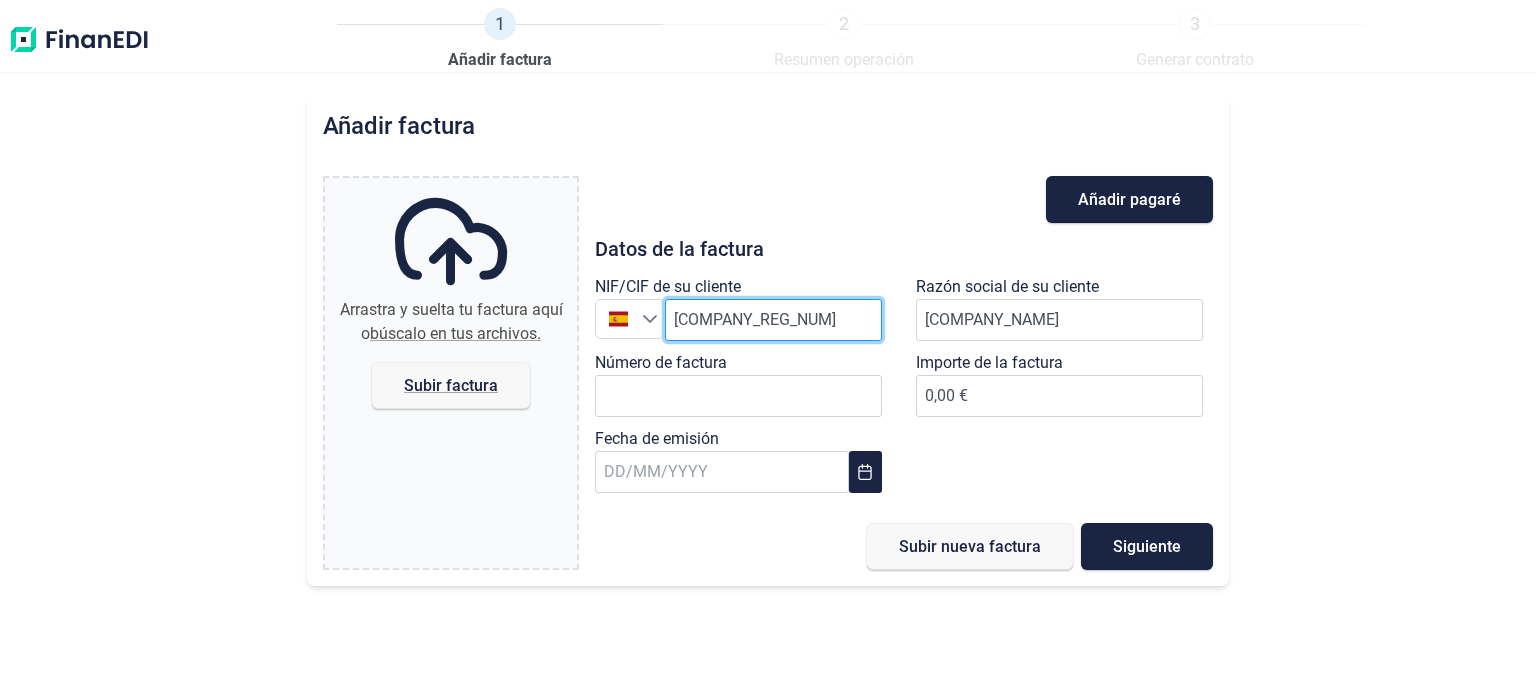 type on "[COMPANY_REG_NUM]" 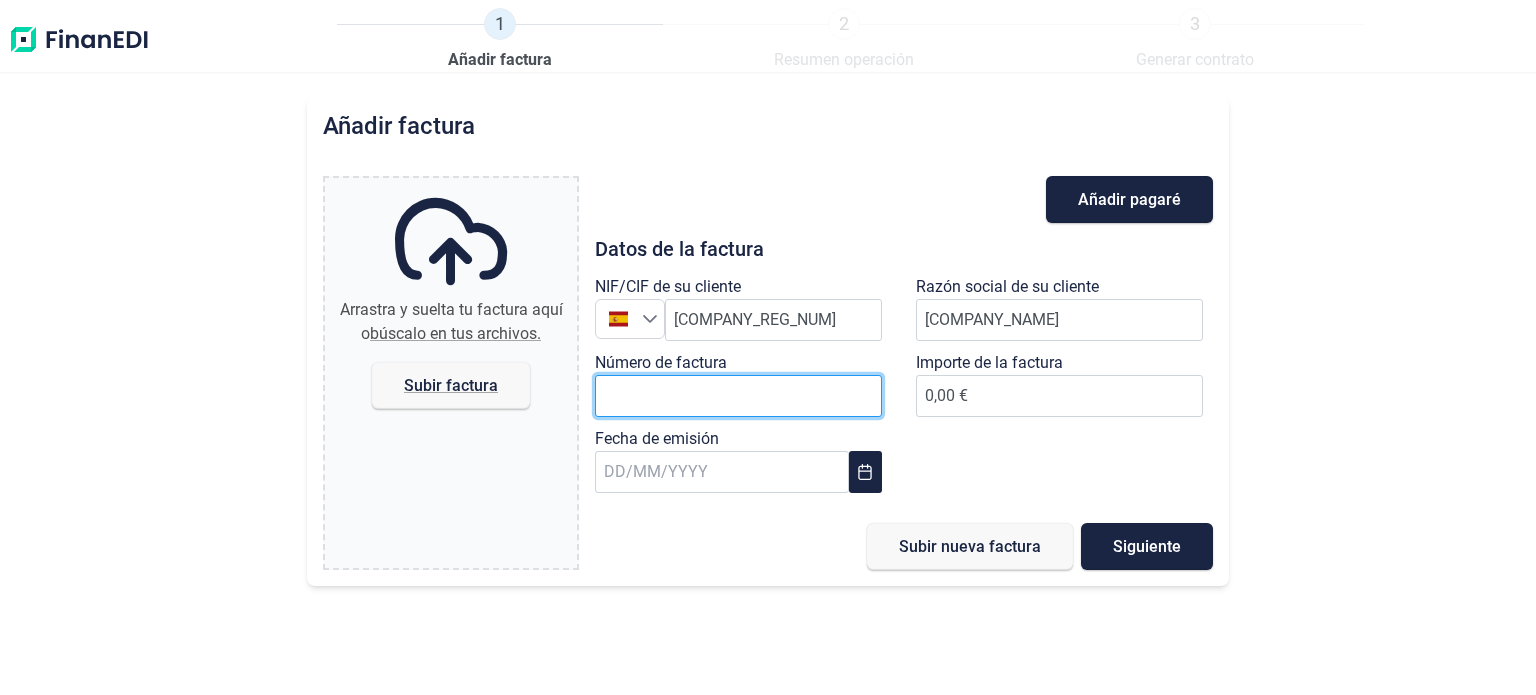 click on "Número de factura" at bounding box center (738, 396) 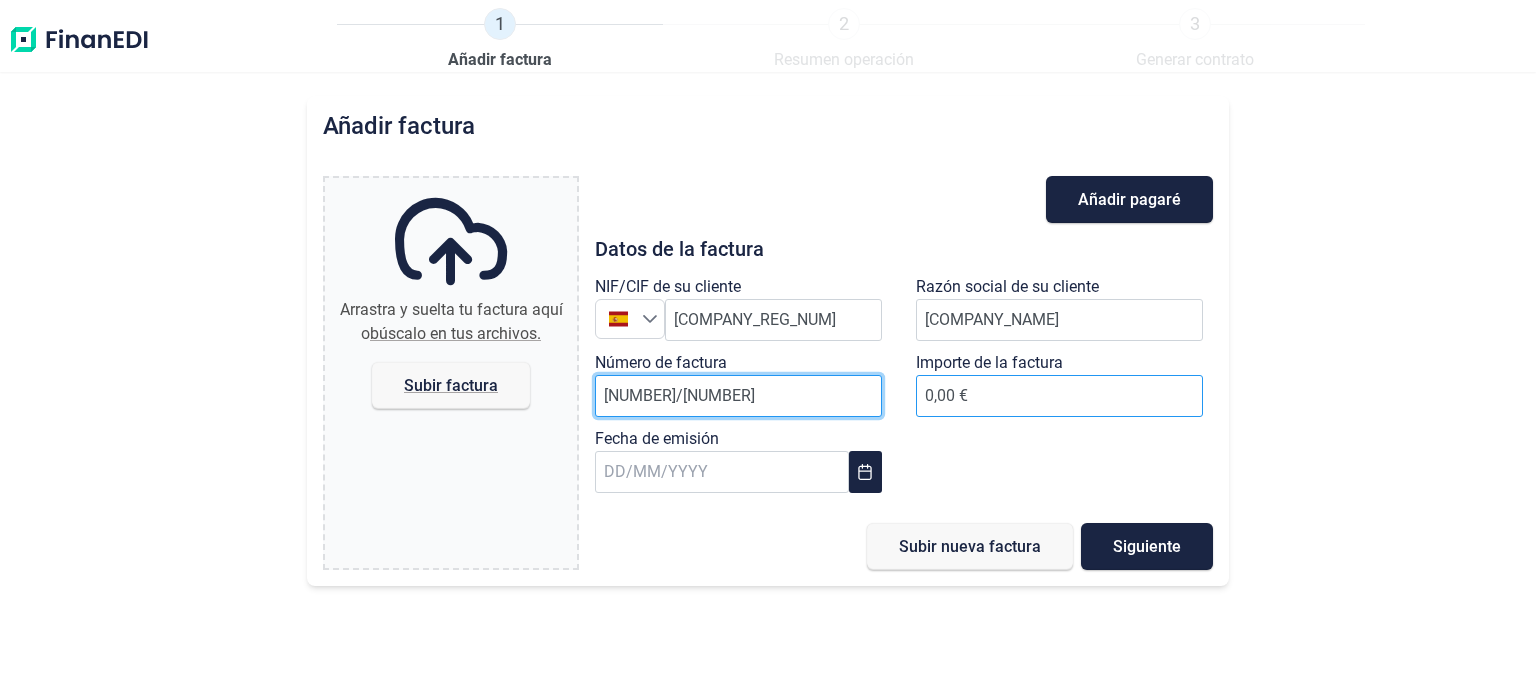 type on "[NUMBER]/[NUMBER]" 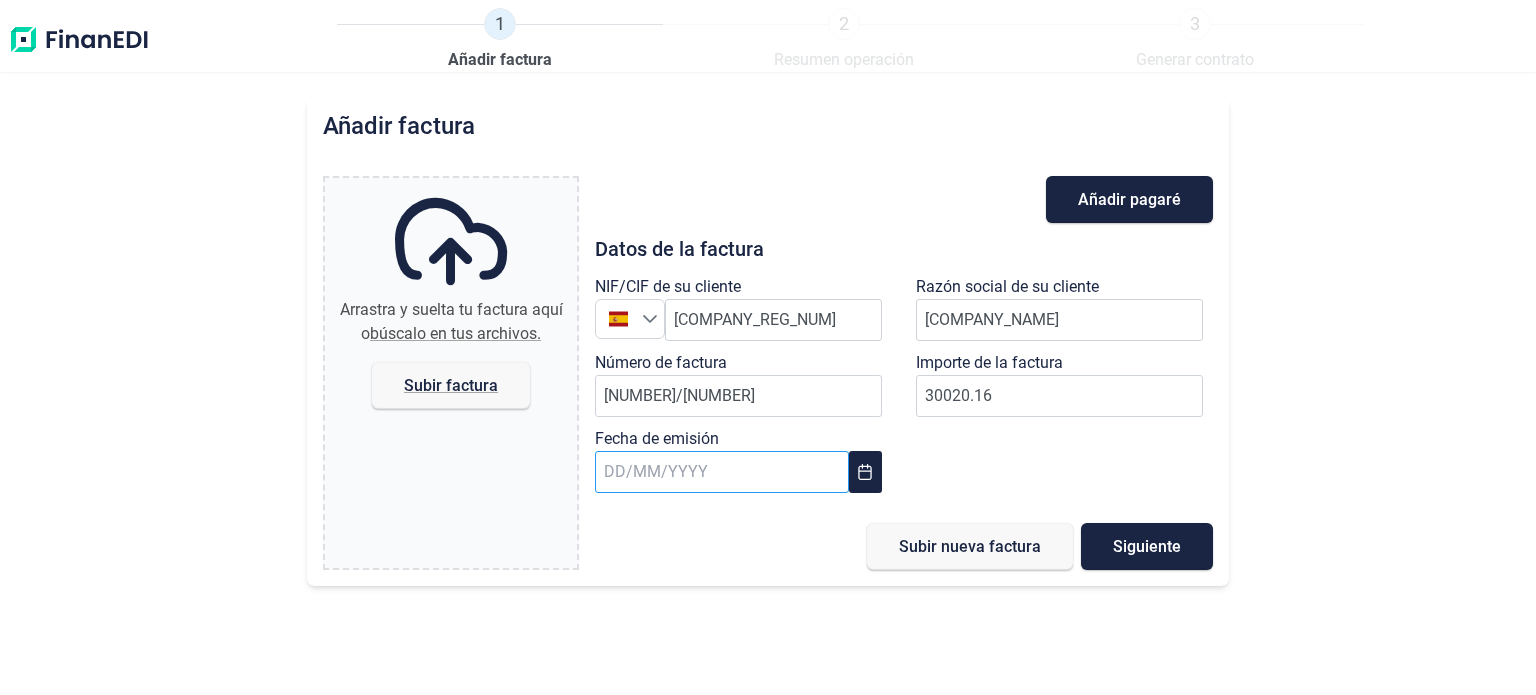 click at bounding box center [722, 472] 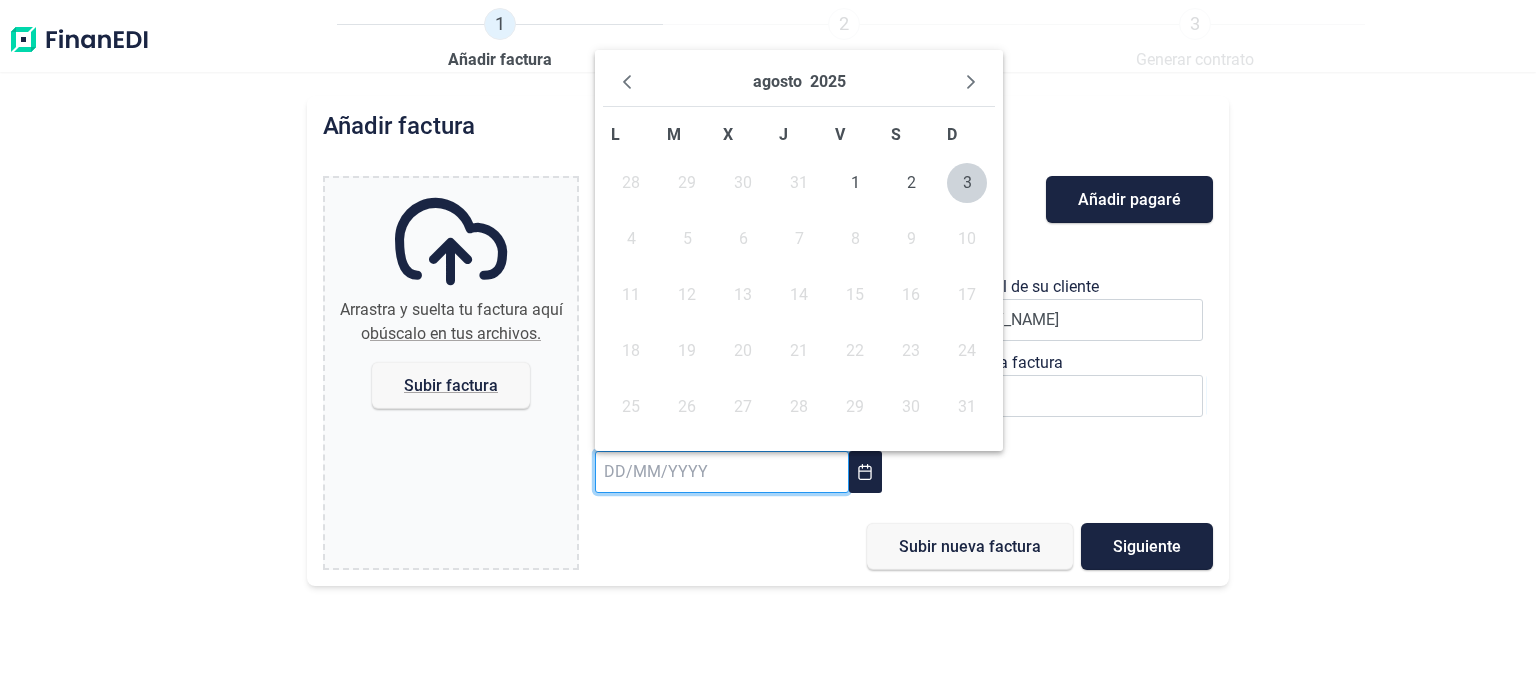 type on "[PRICE] €" 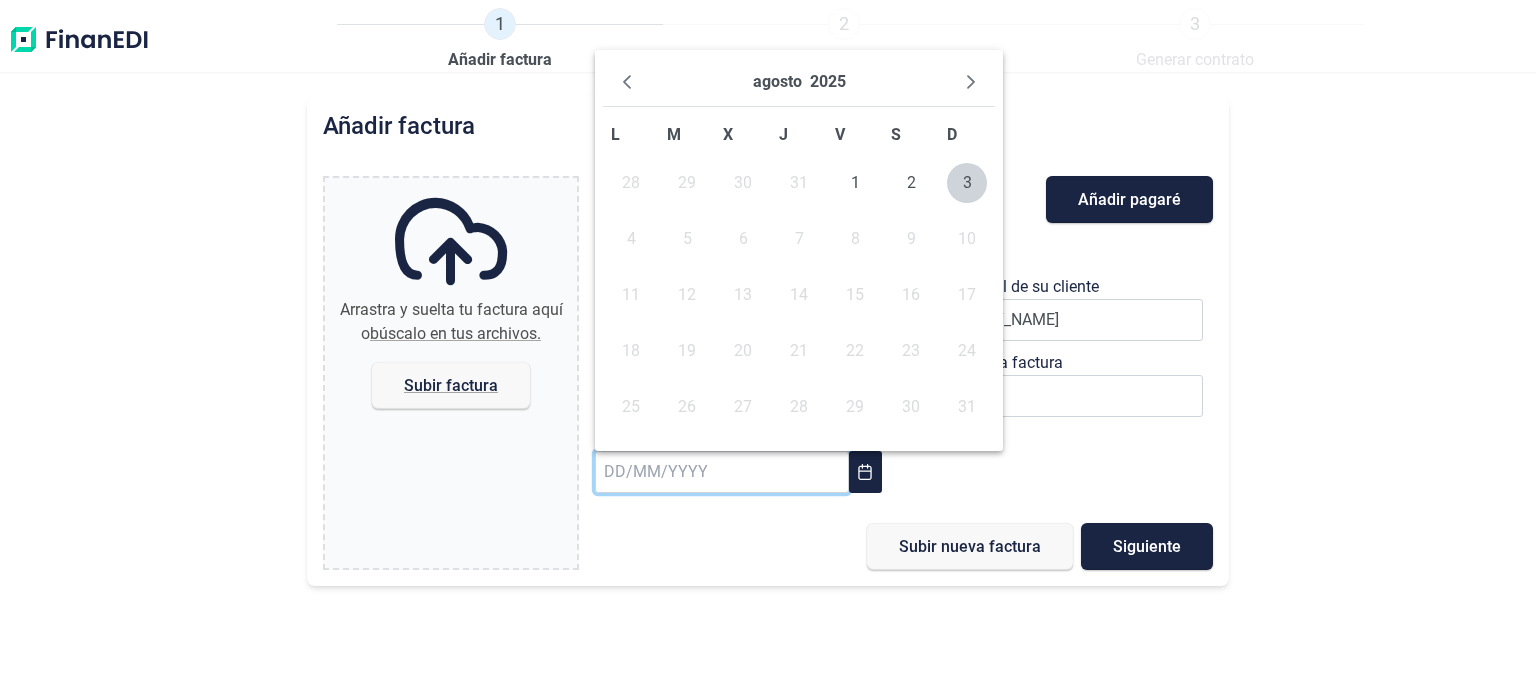 click on "[MONTH] [YEAR]" at bounding box center [799, 82] 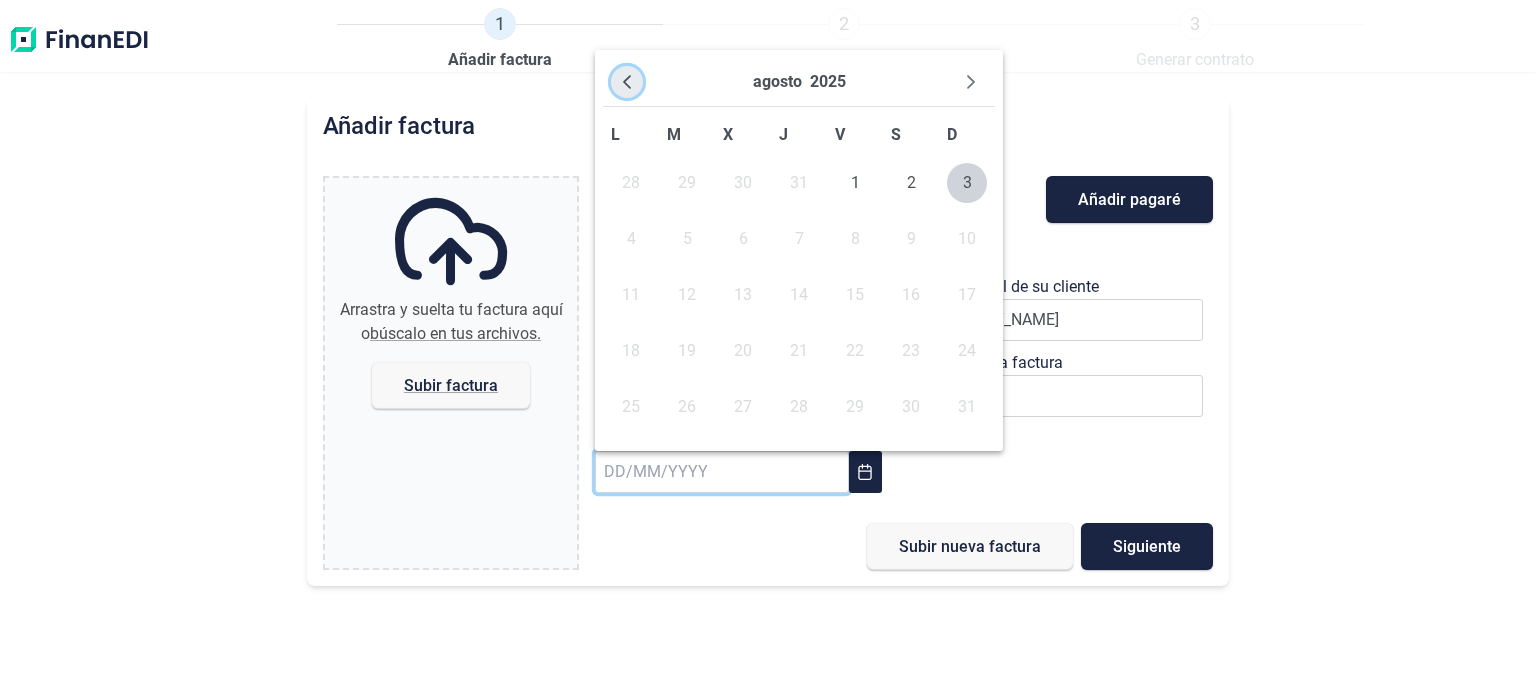 click 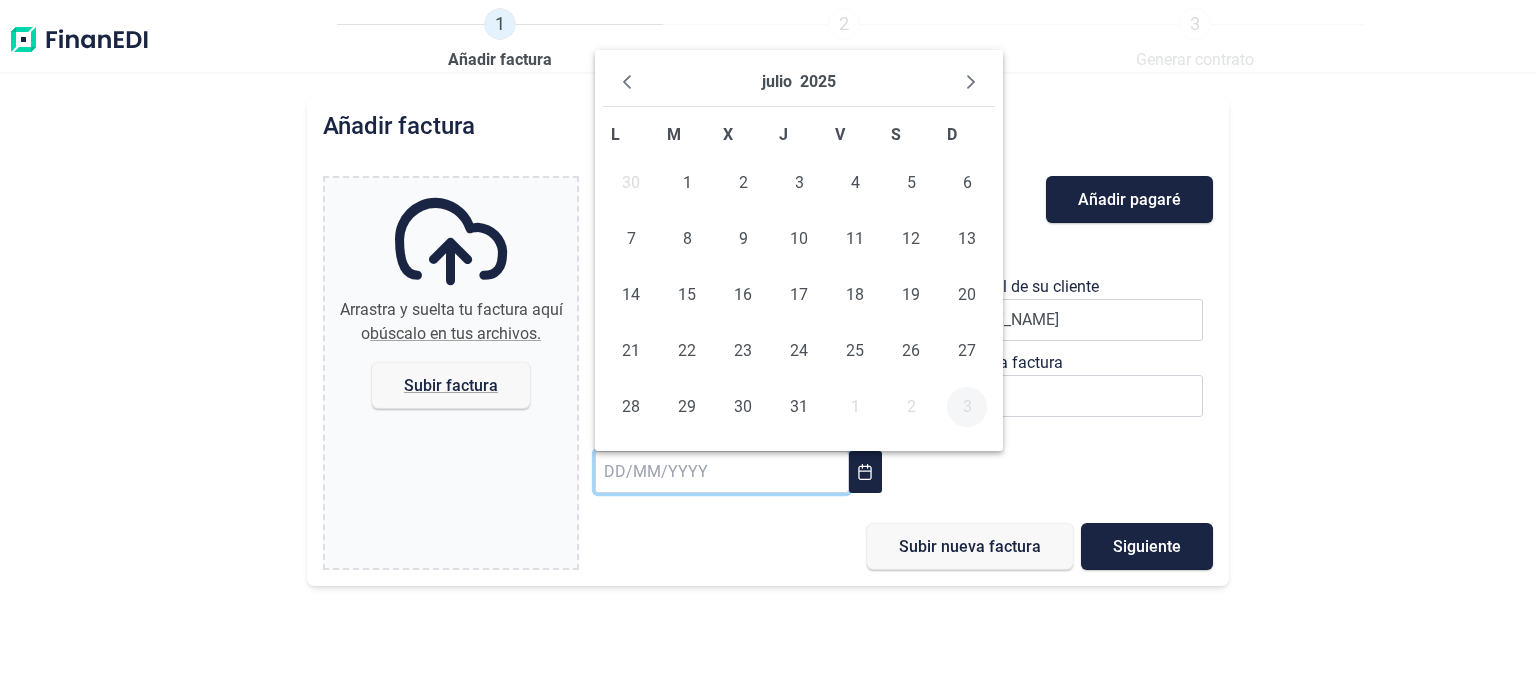 click on "14" at bounding box center (631, 295) 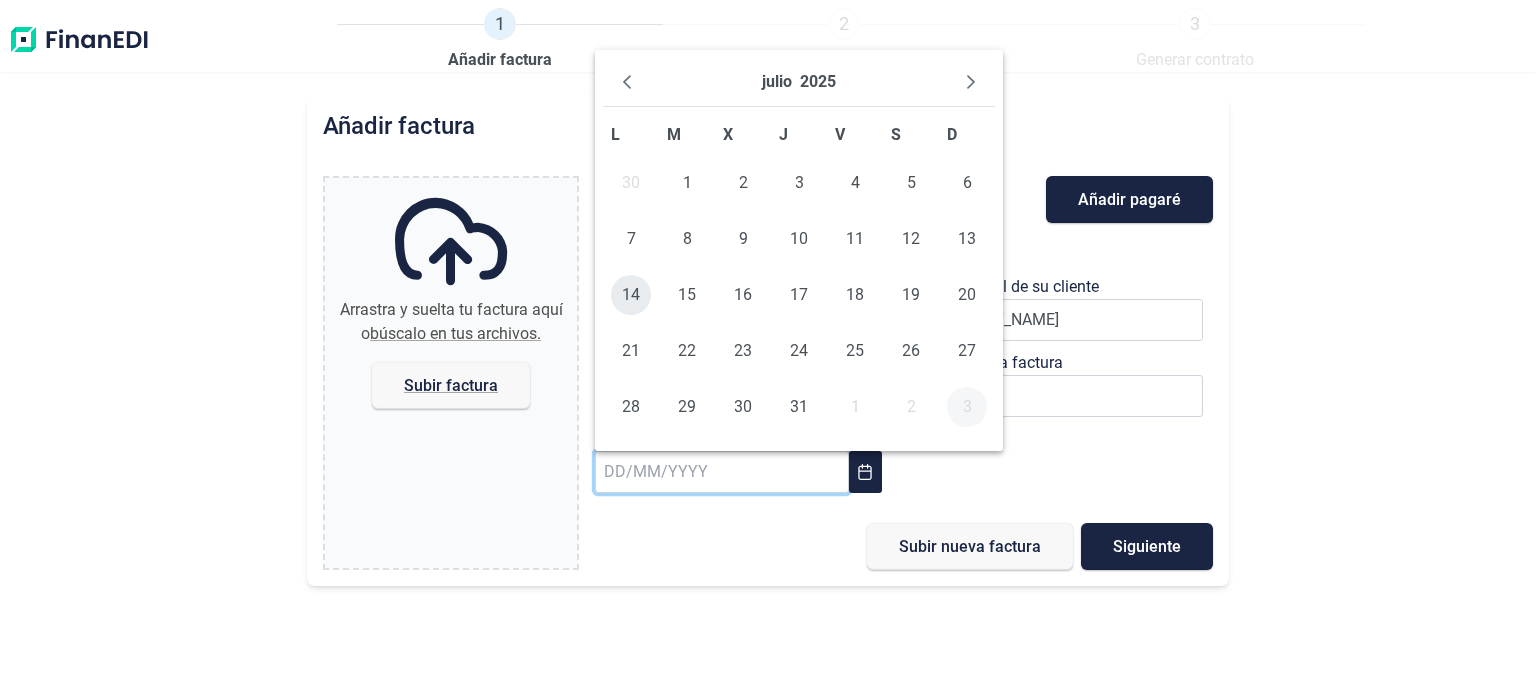 click on "14" at bounding box center [631, 295] 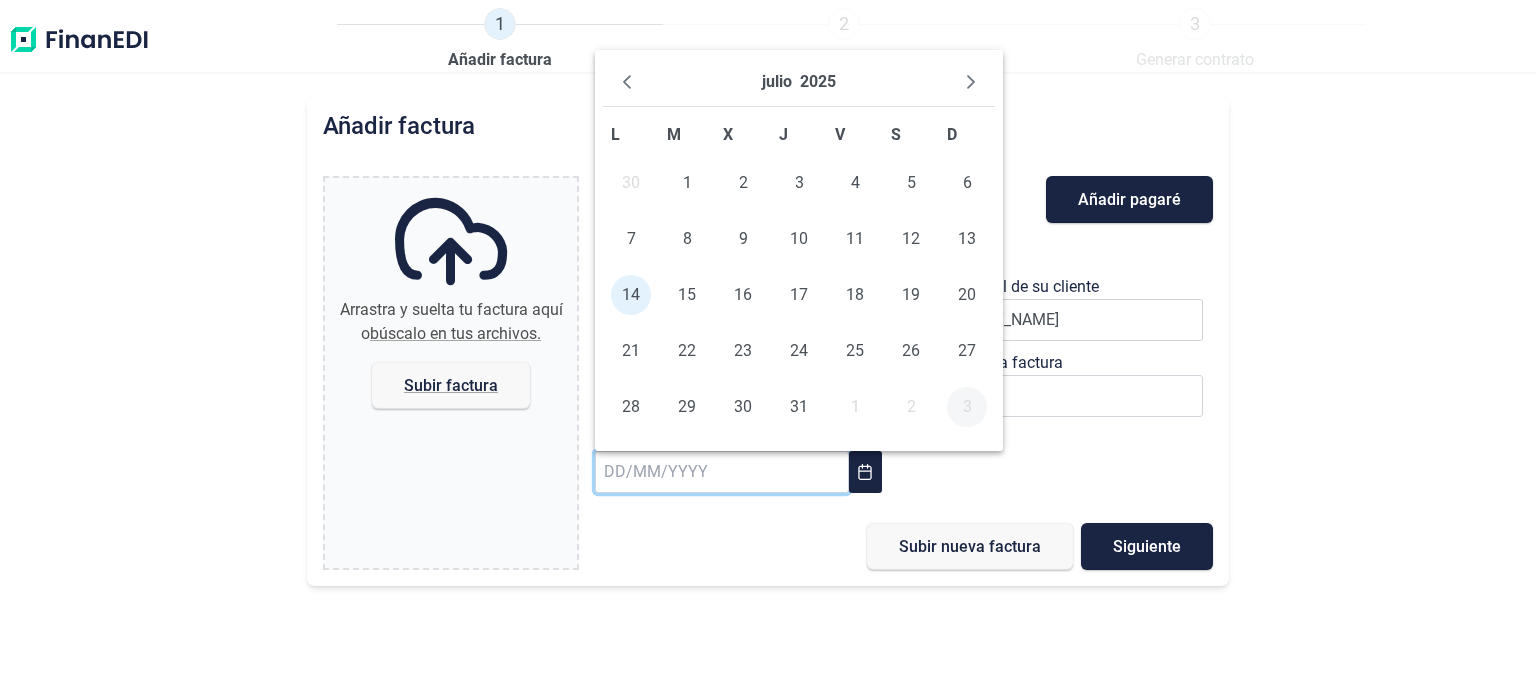 type on "14/07/2025" 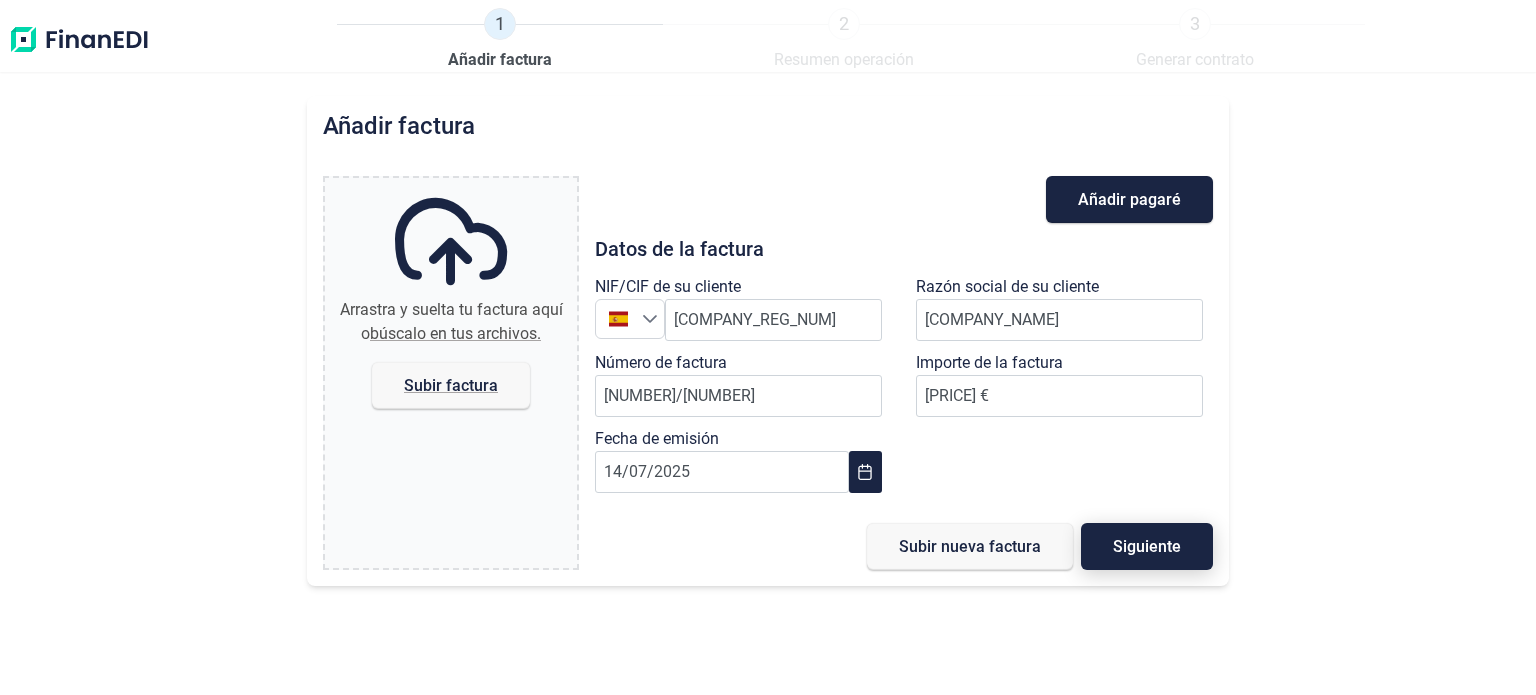 click on "Siguiente" at bounding box center (1147, 546) 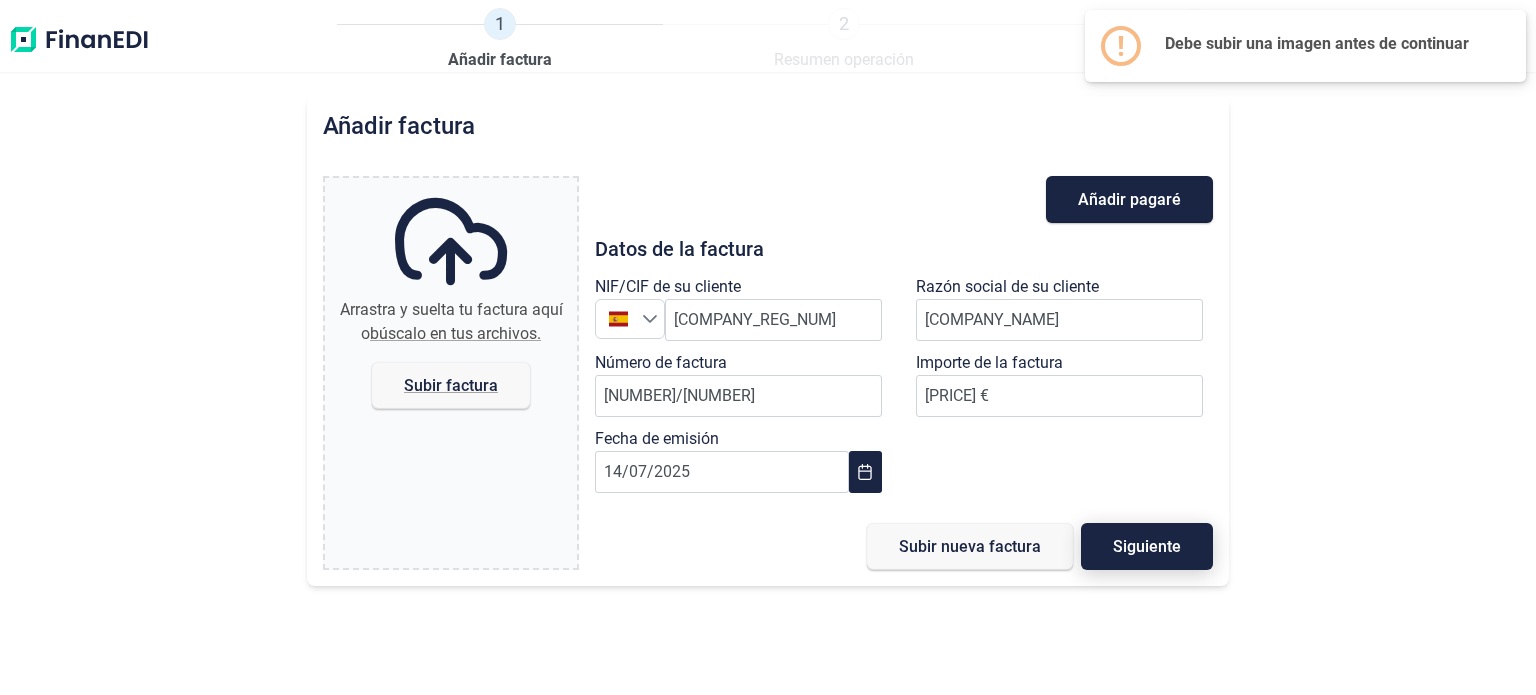 click on "Siguiente" at bounding box center [1147, 546] 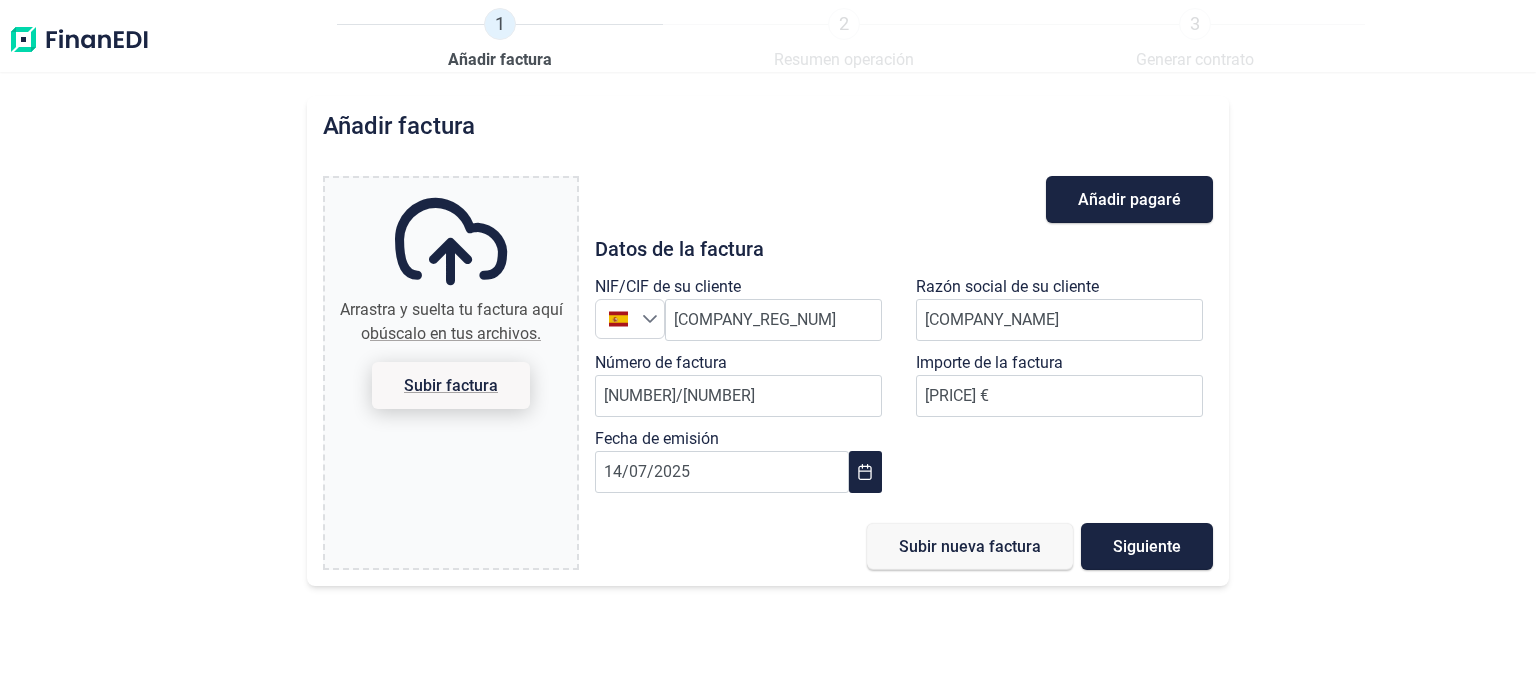 click on "Subir factura" at bounding box center [451, 385] 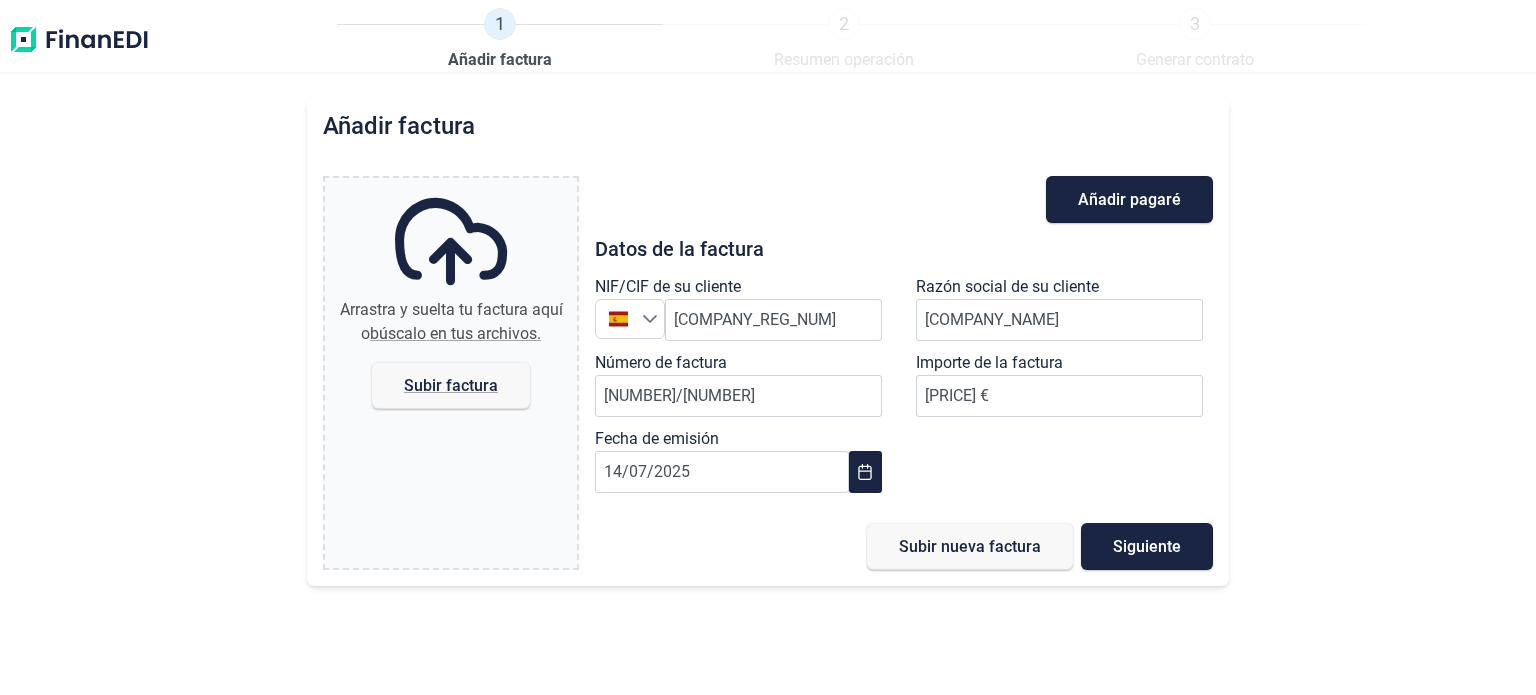 type 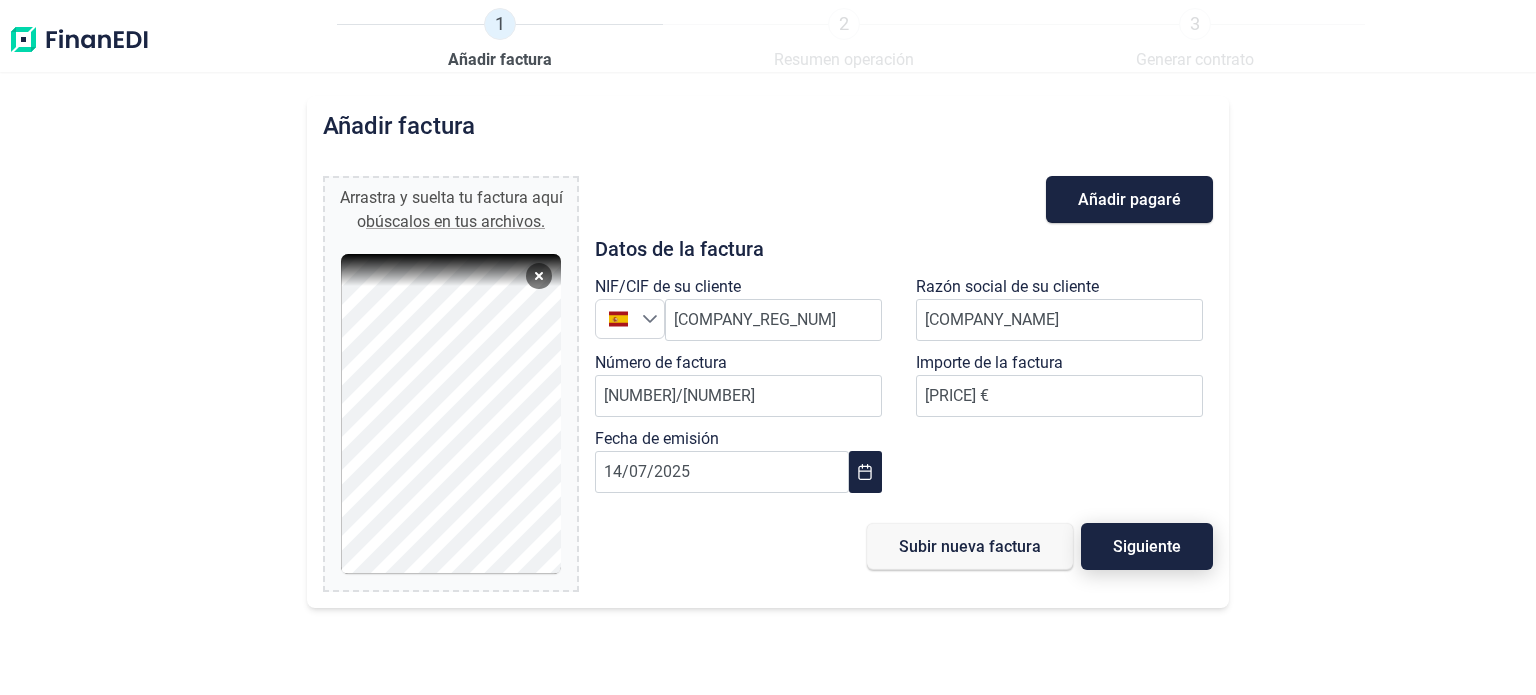 click on "Siguiente" at bounding box center (1147, 546) 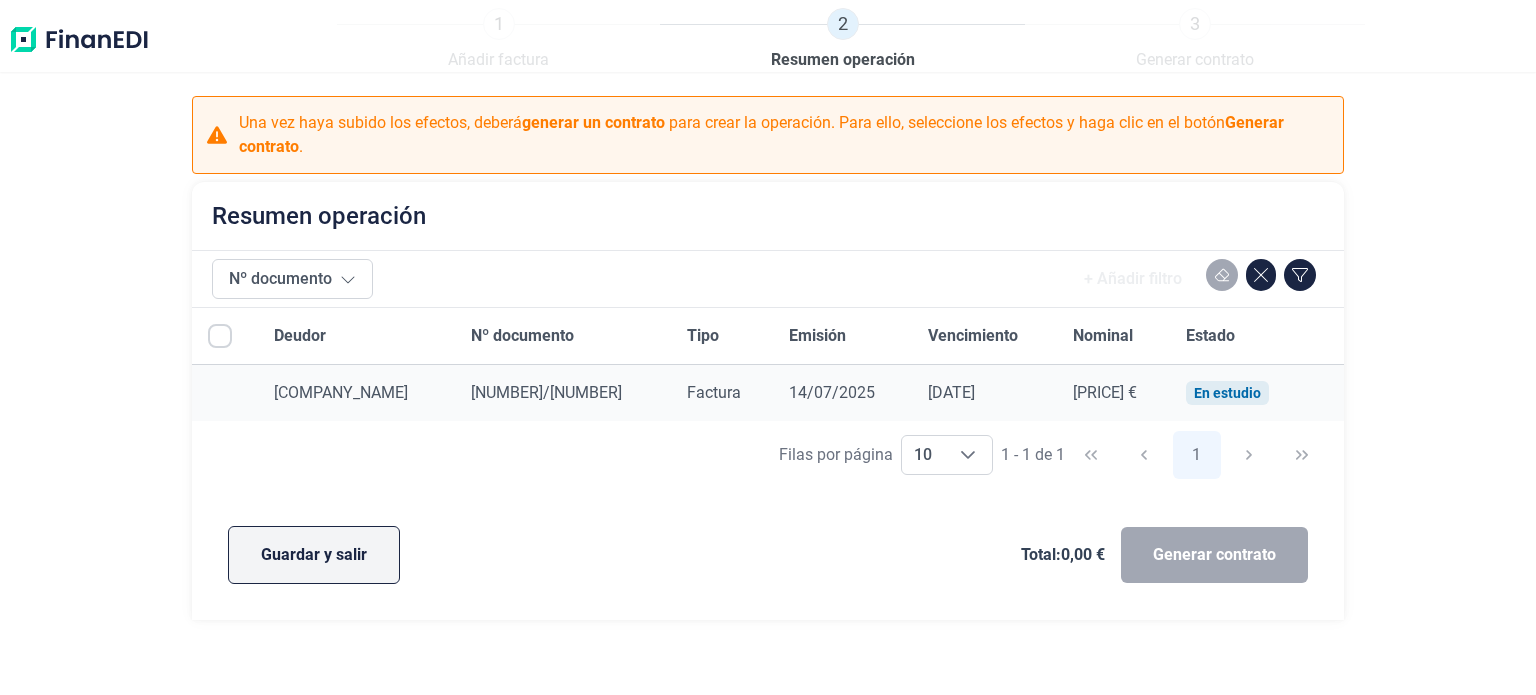 click on "Guardar y salir" at bounding box center [314, 555] 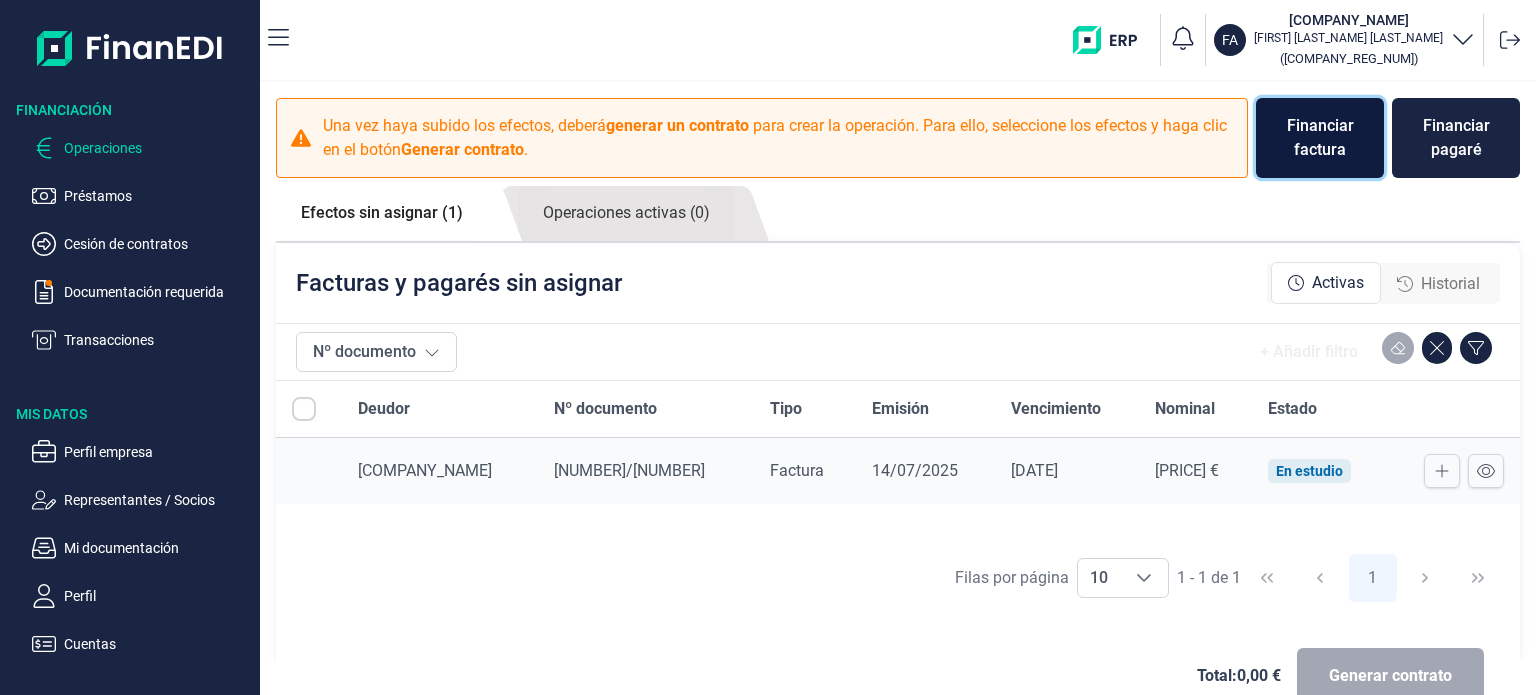 click on "Financiar factura" at bounding box center [1320, 138] 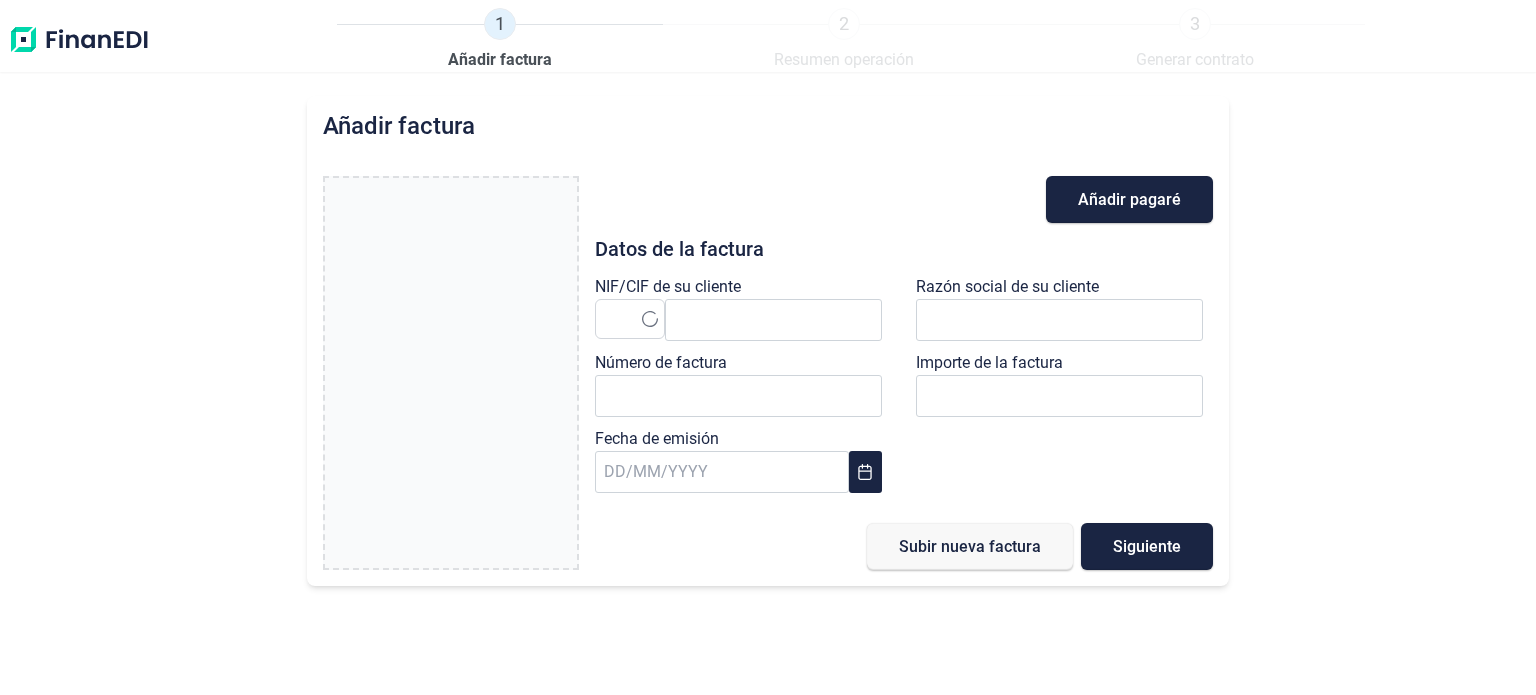 type on "0,00 €" 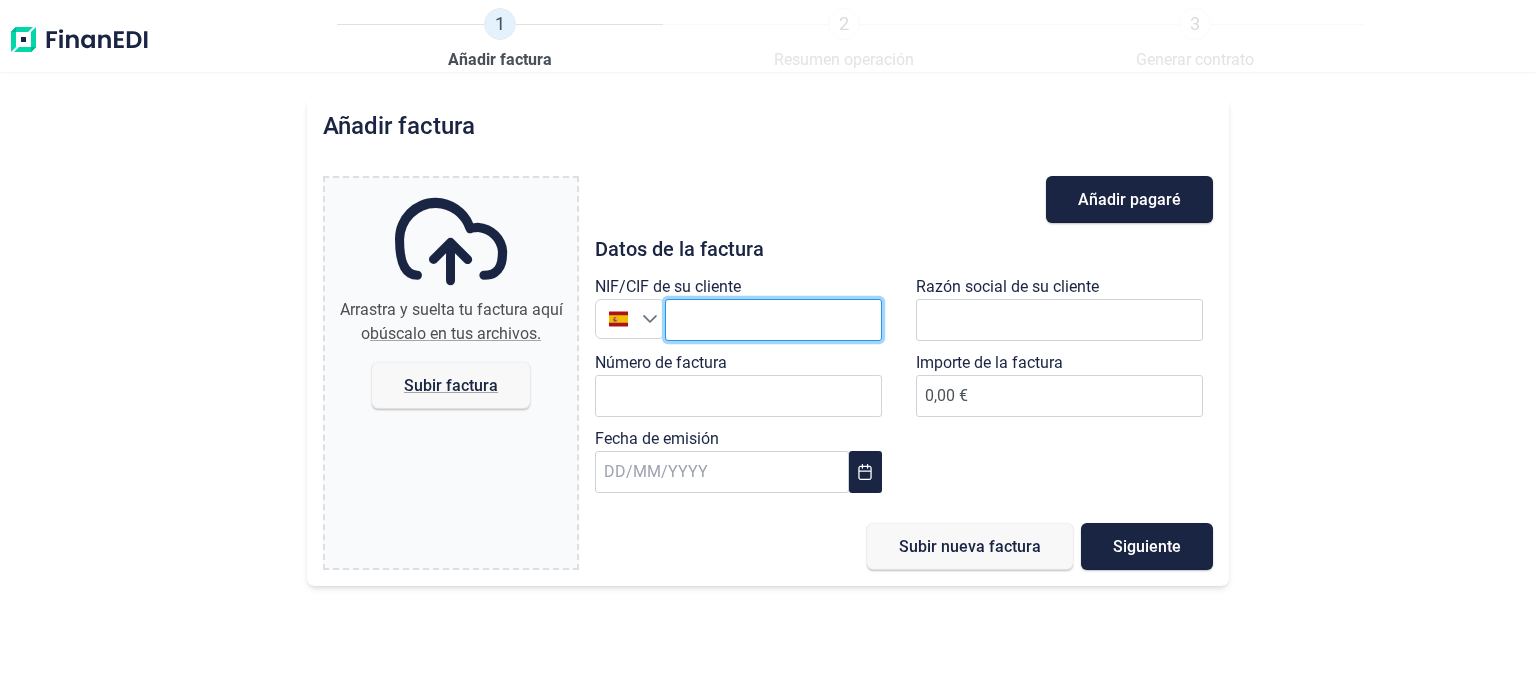 click at bounding box center [773, 320] 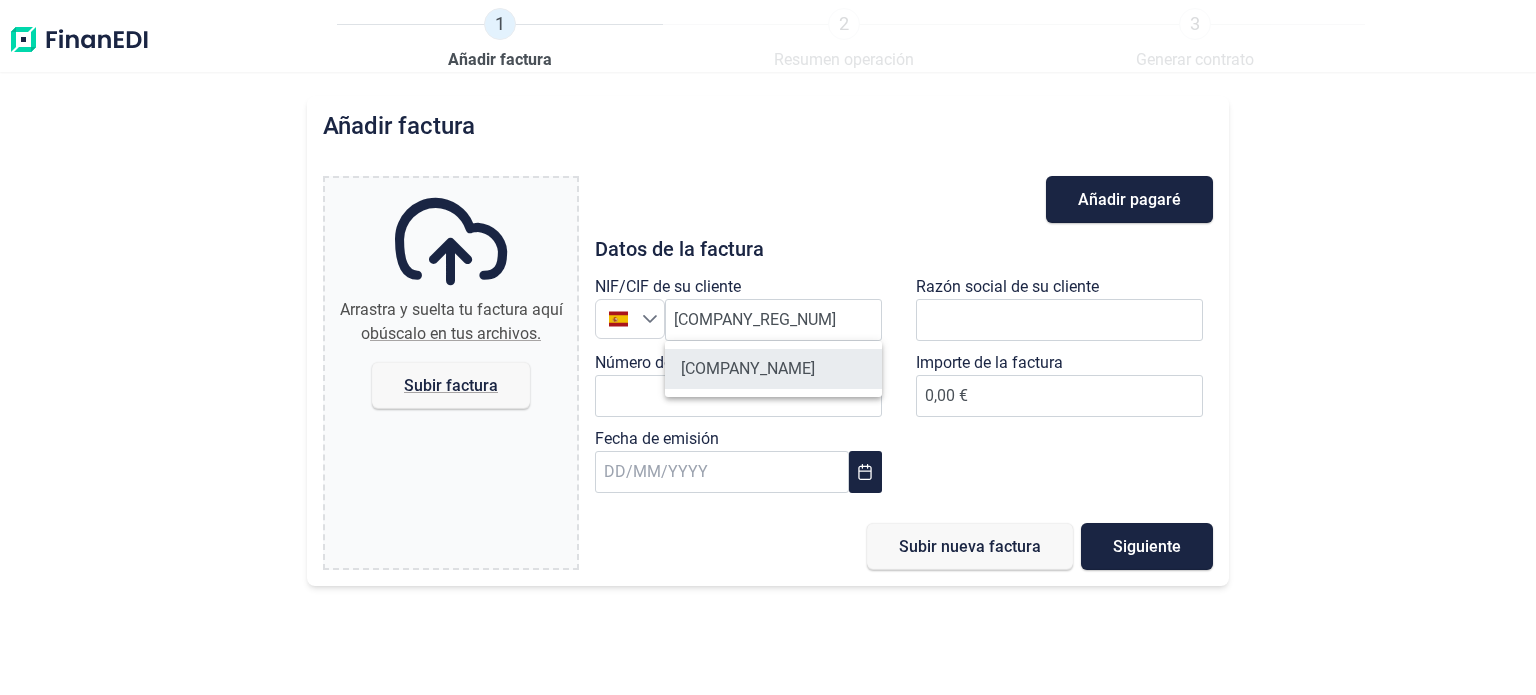 click on "[COMPANY_NAME]" at bounding box center (773, 369) 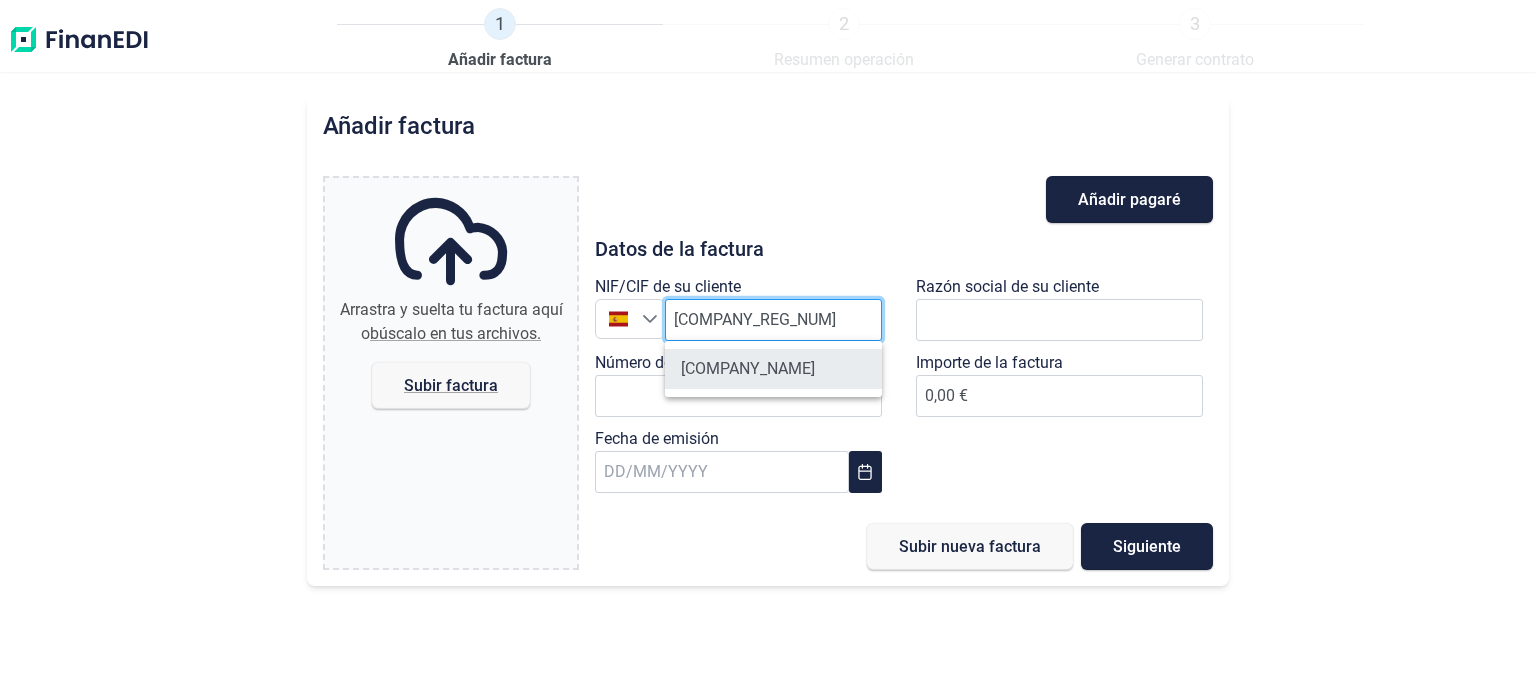 type on "[COMPANY_REG_NUM]" 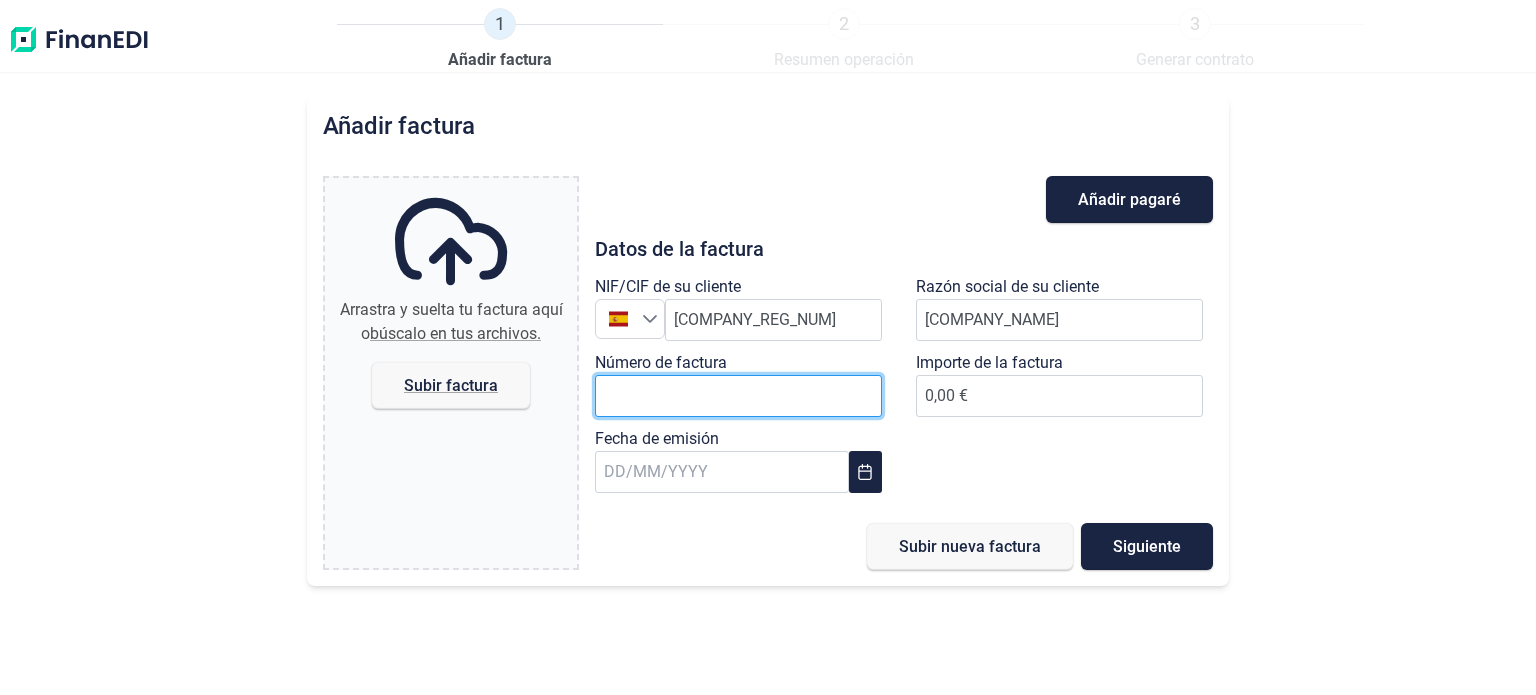 click on "Número de factura" at bounding box center [738, 396] 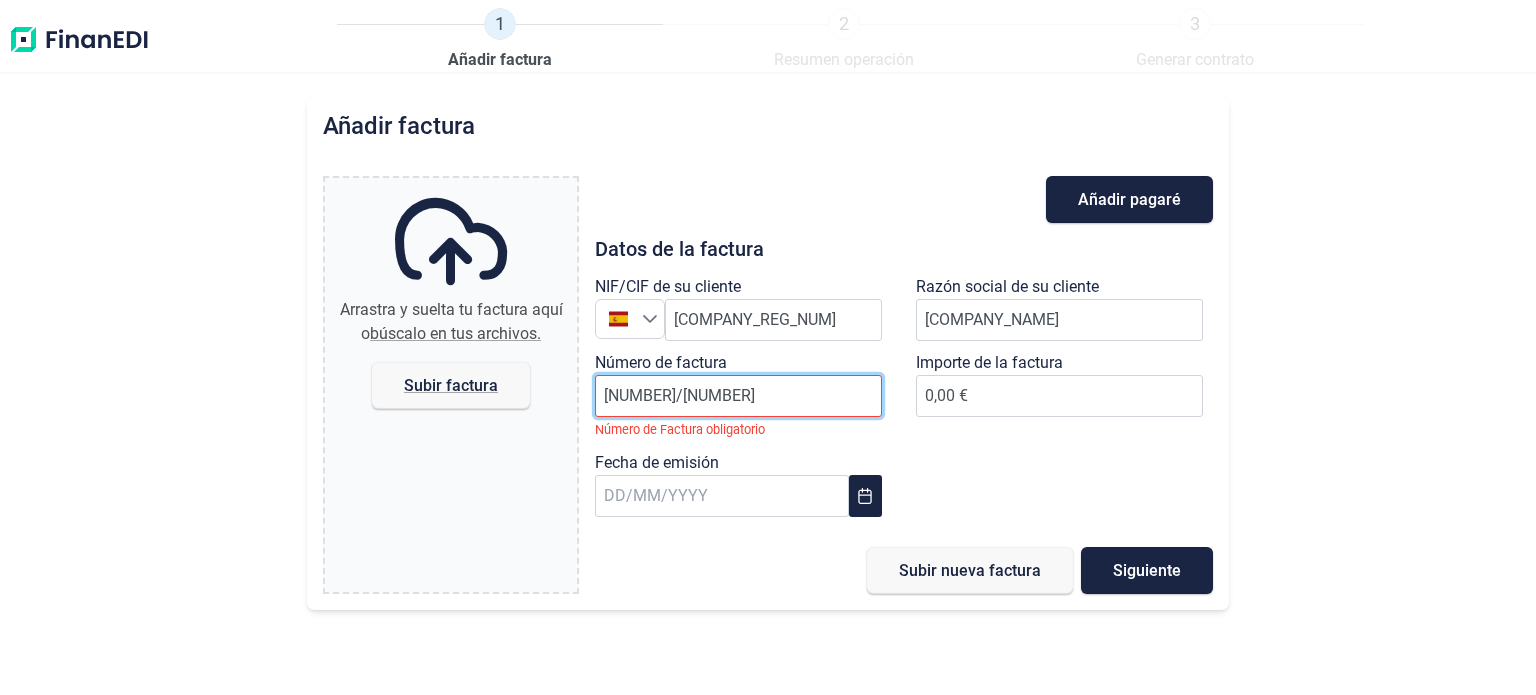 type on "[NUMBER]/[NUMBER]" 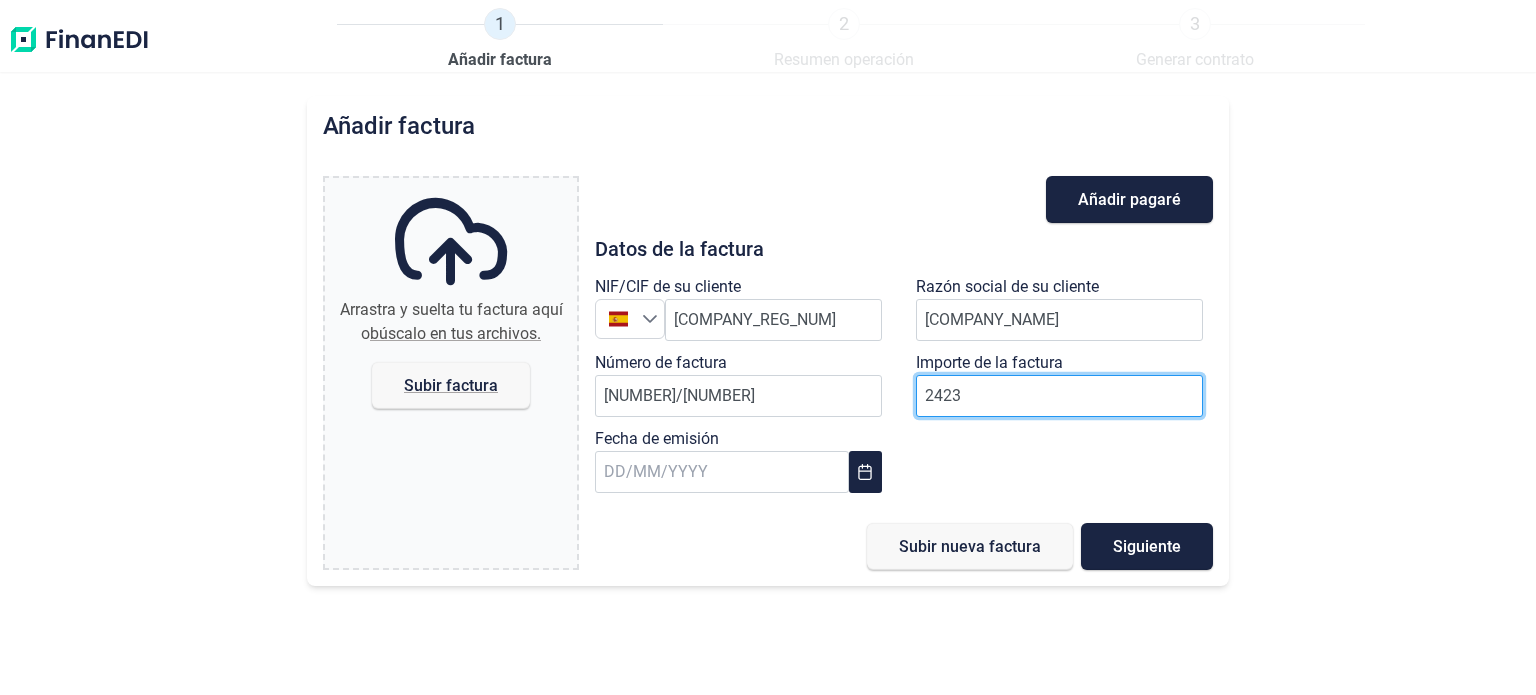 type on "24233" 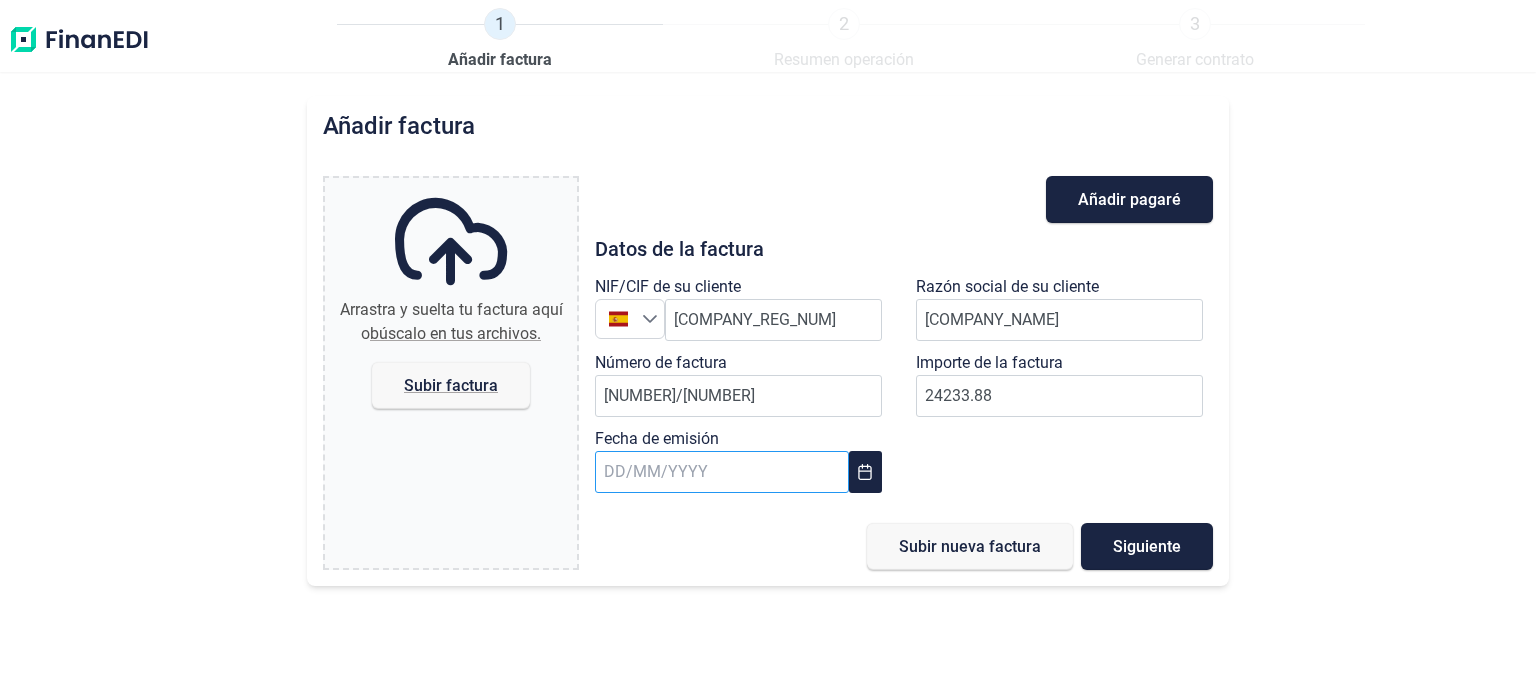 click at bounding box center [722, 472] 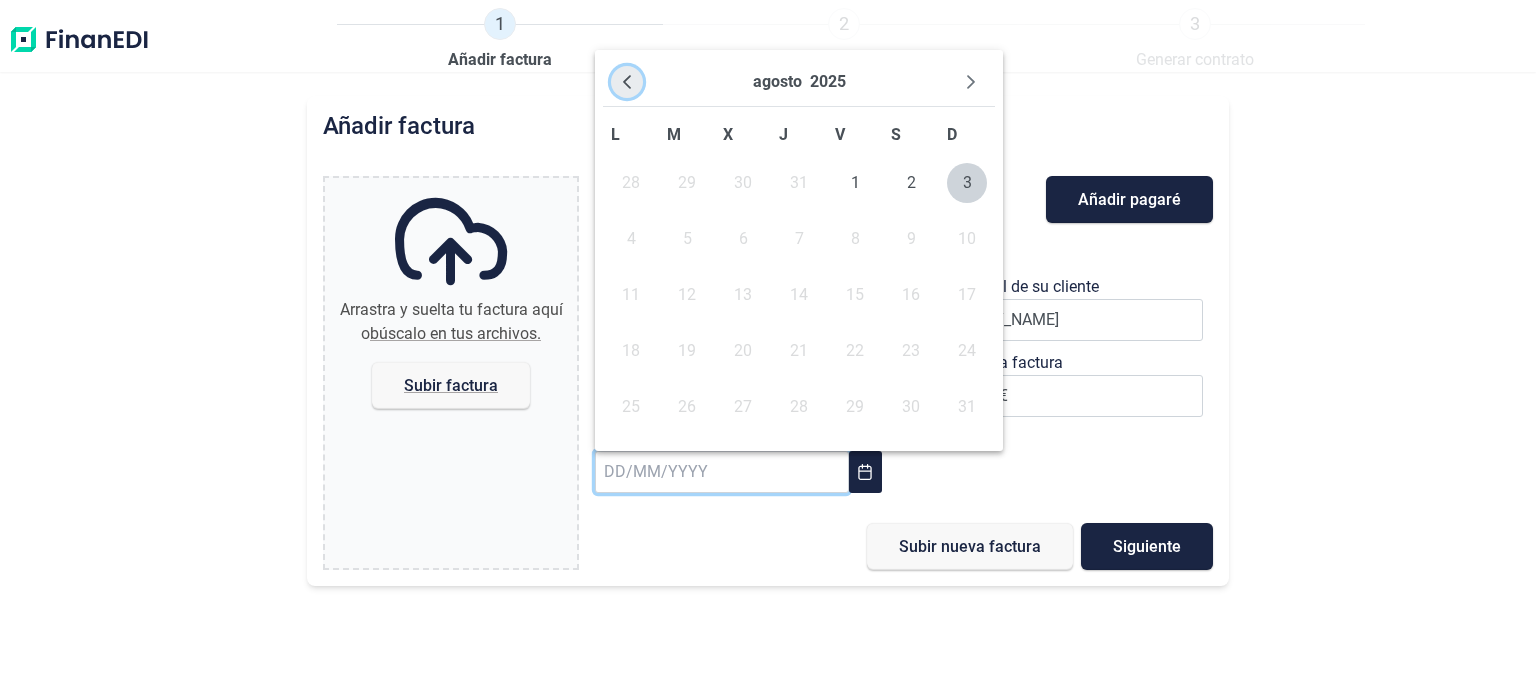 click 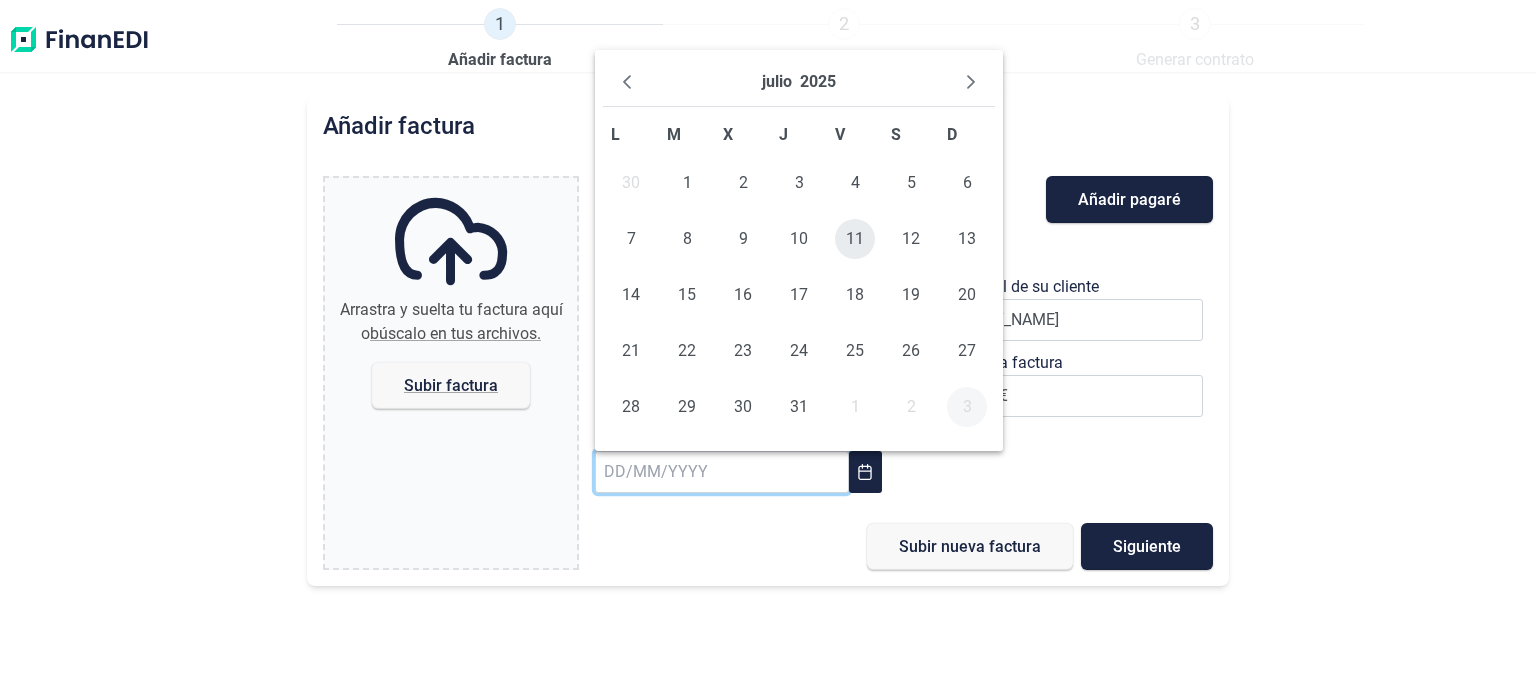 click on "11" at bounding box center (855, 239) 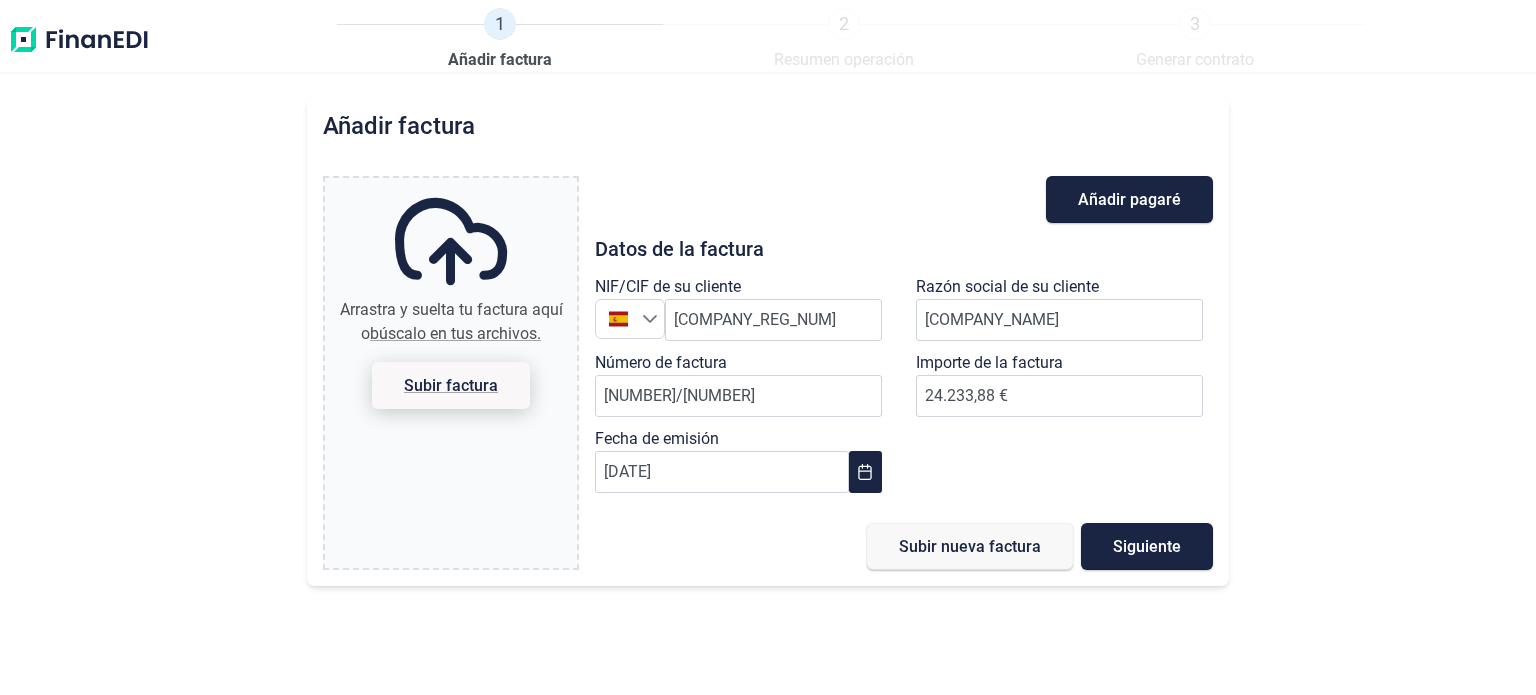 click on "Subir factura" at bounding box center [451, 385] 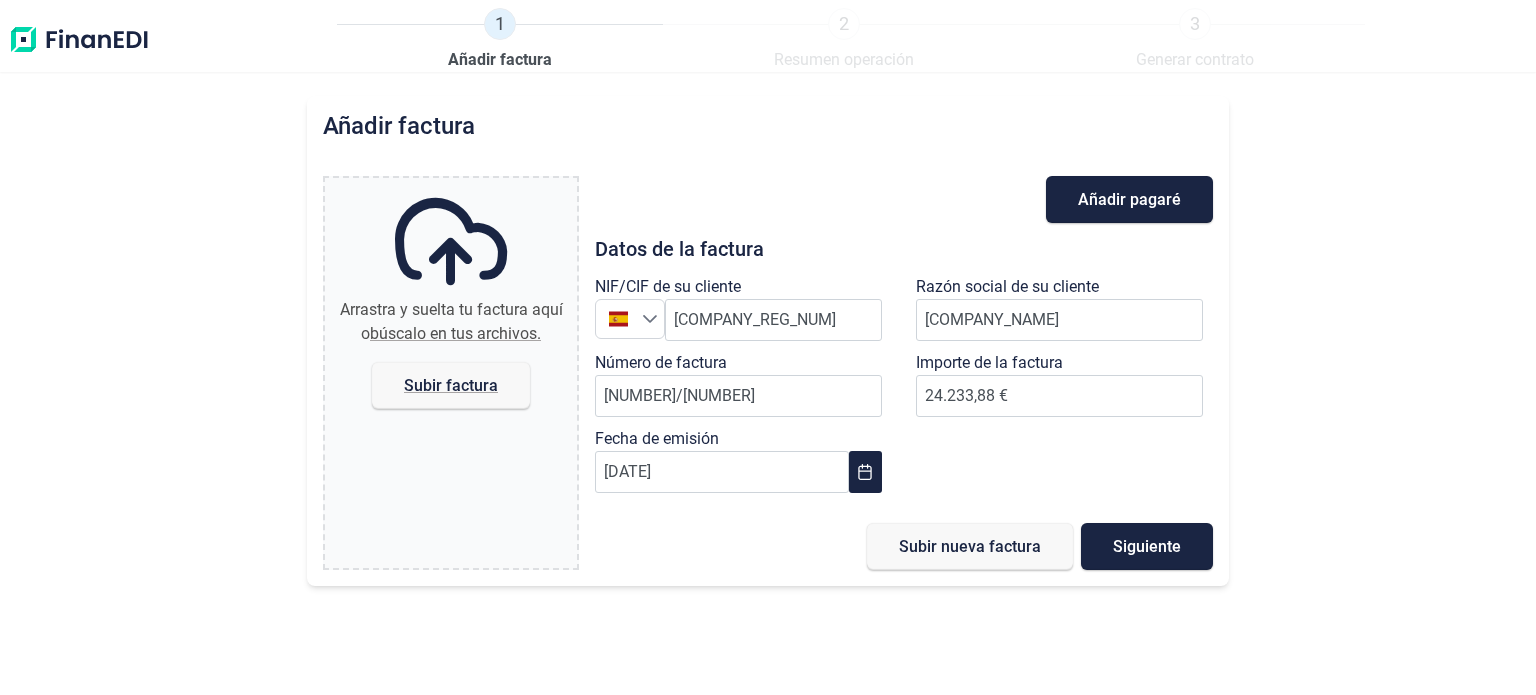 type 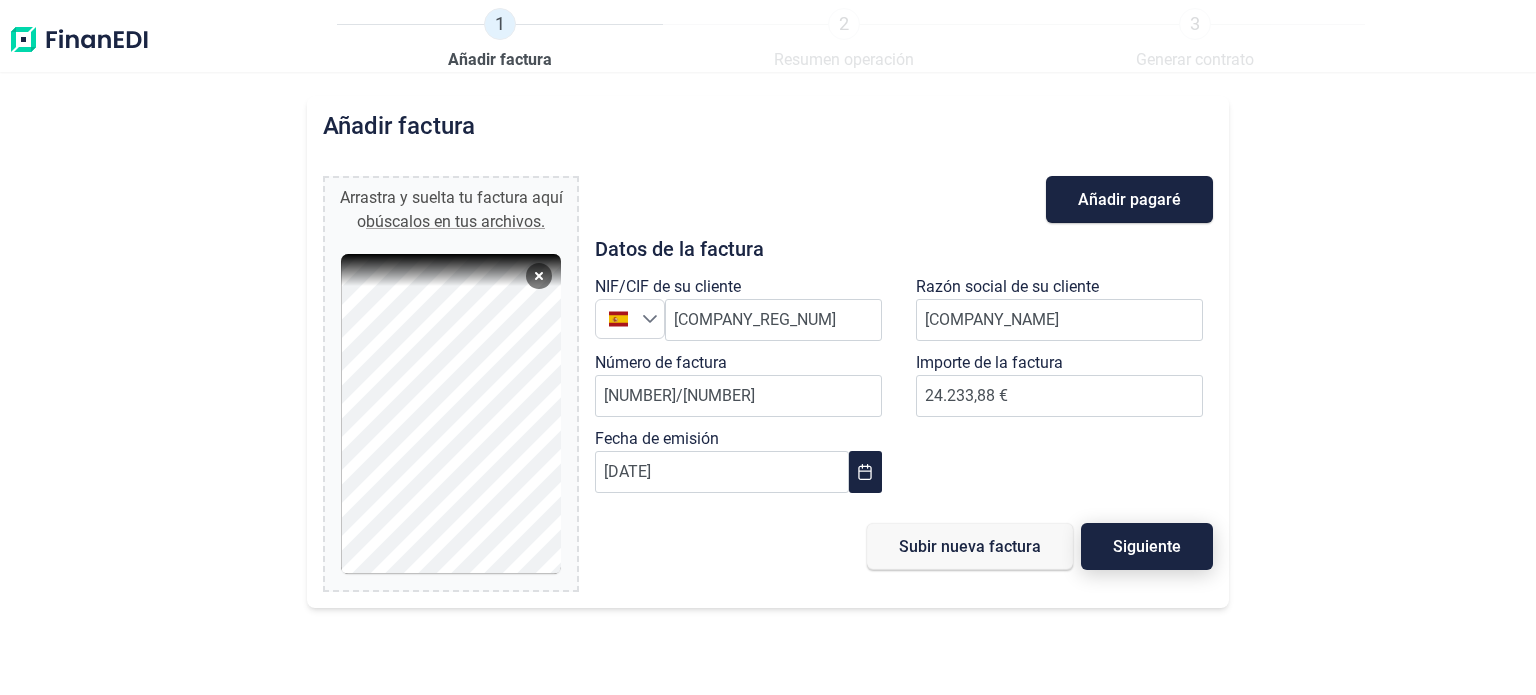 click on "Siguiente" at bounding box center [1147, 546] 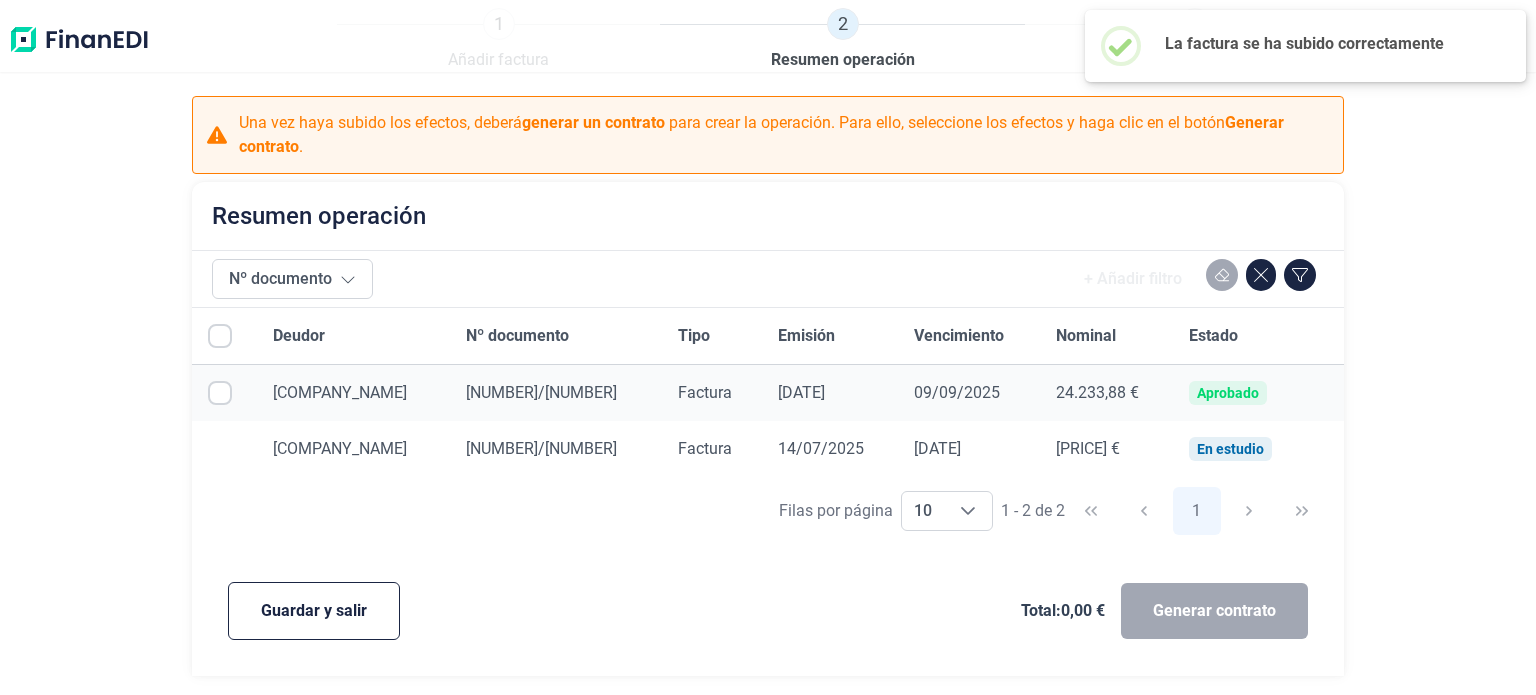 checkbox on "true" 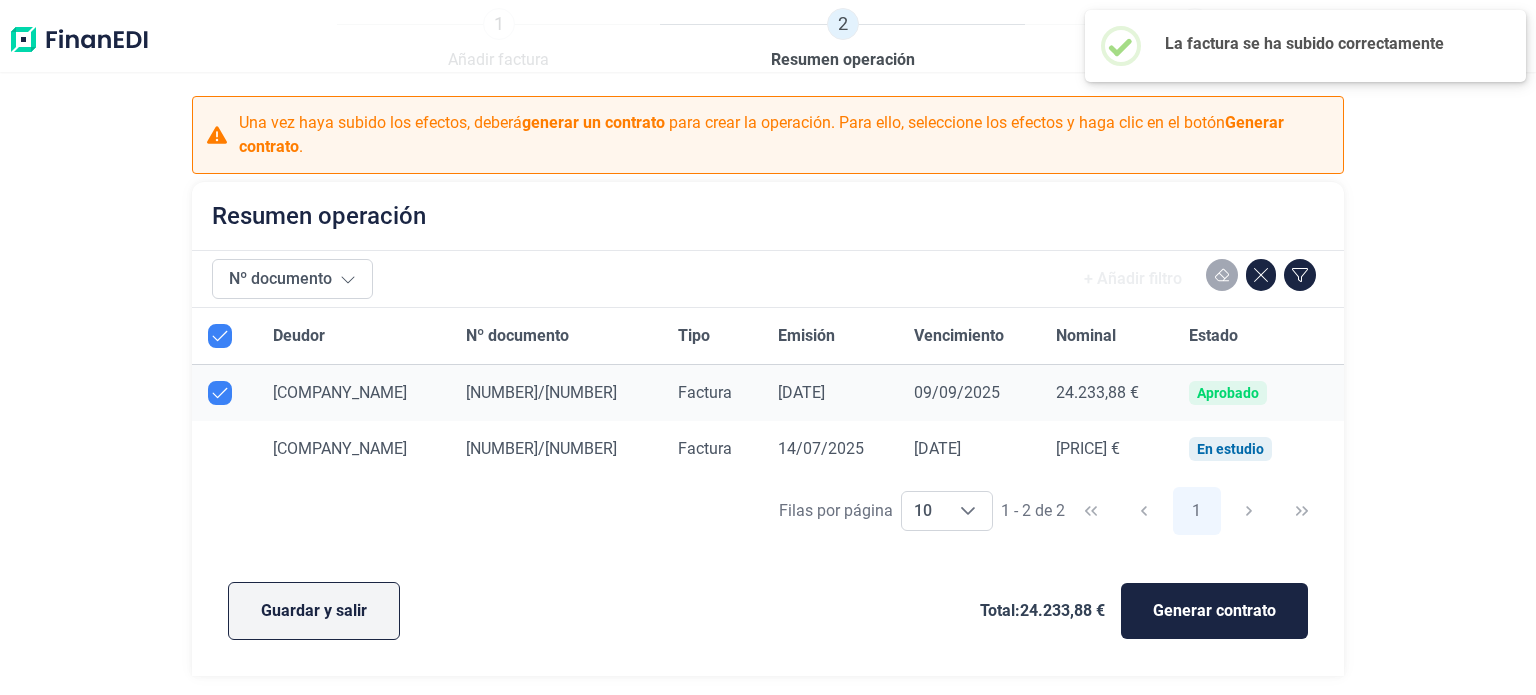 click on "Guardar y salir" at bounding box center (314, 611) 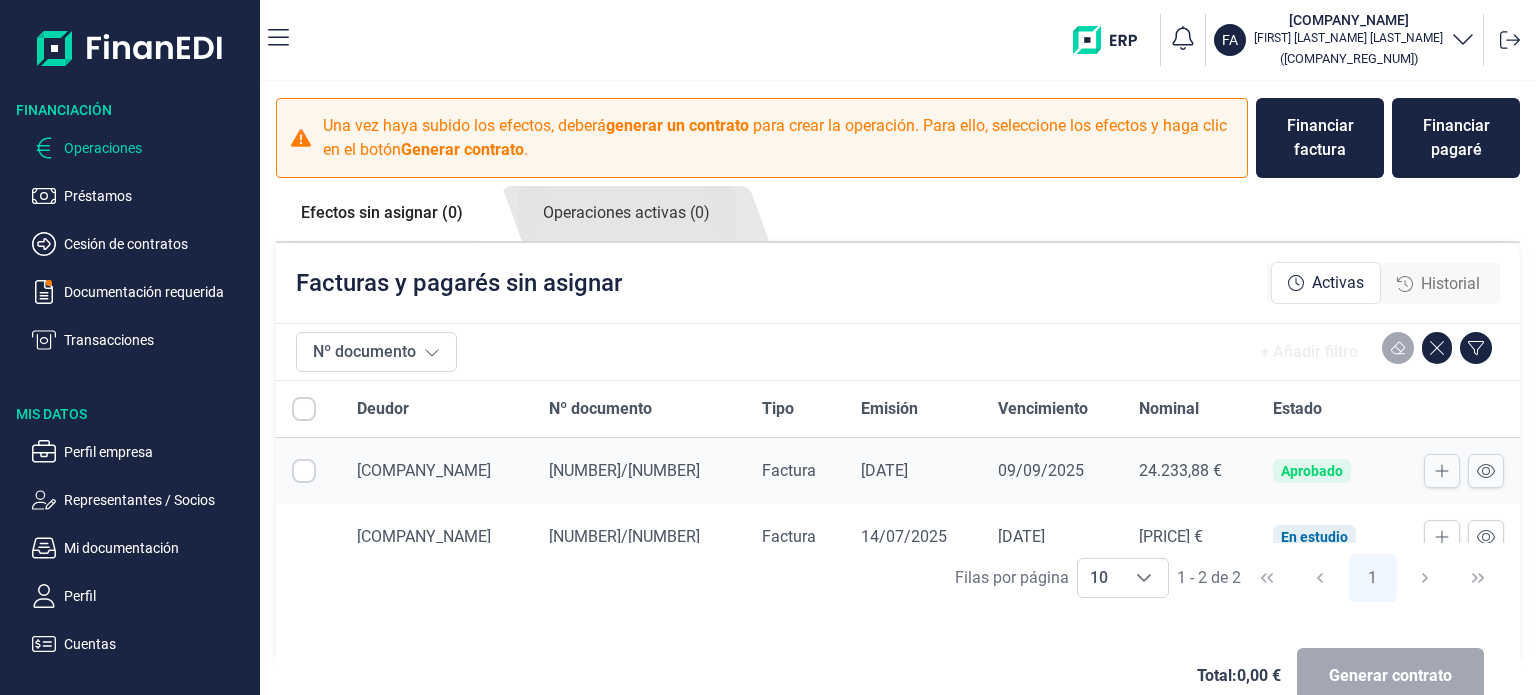 checkbox on "true" 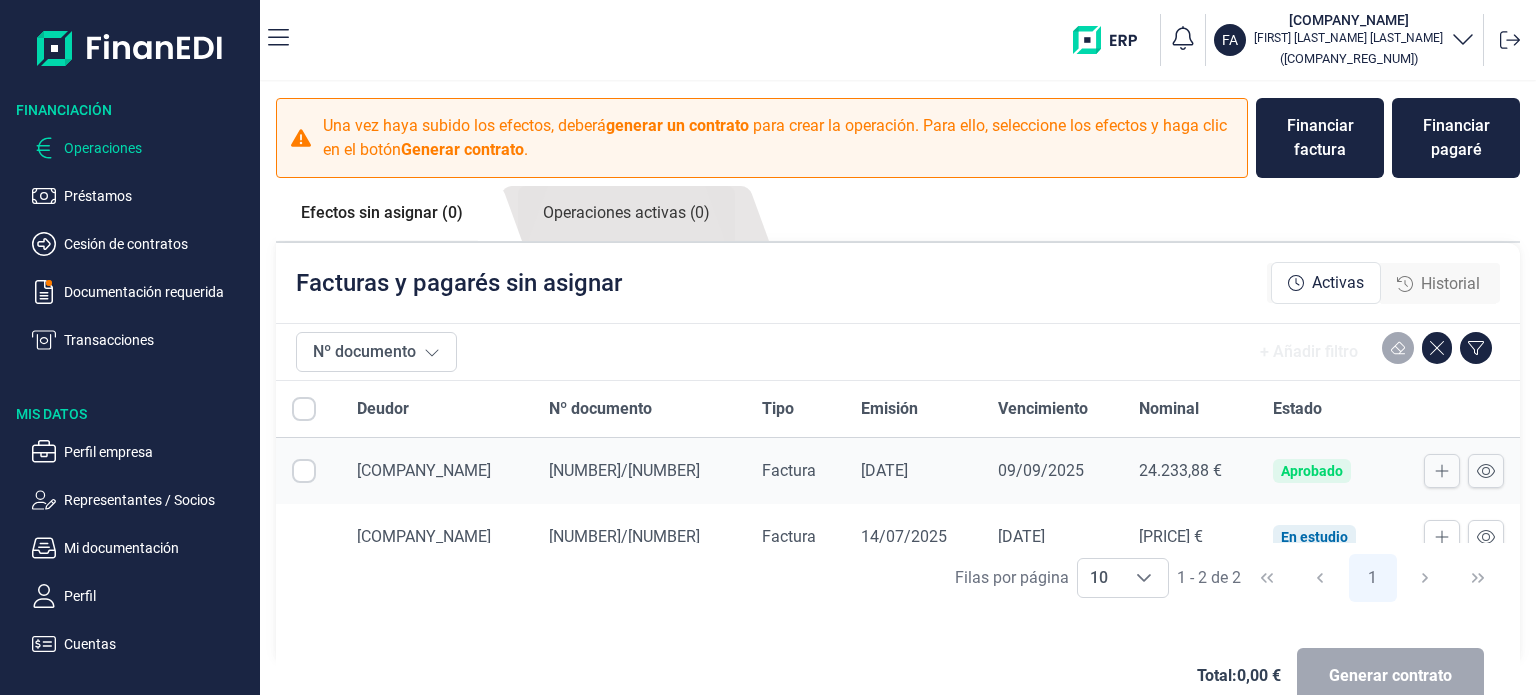 checkbox on "true" 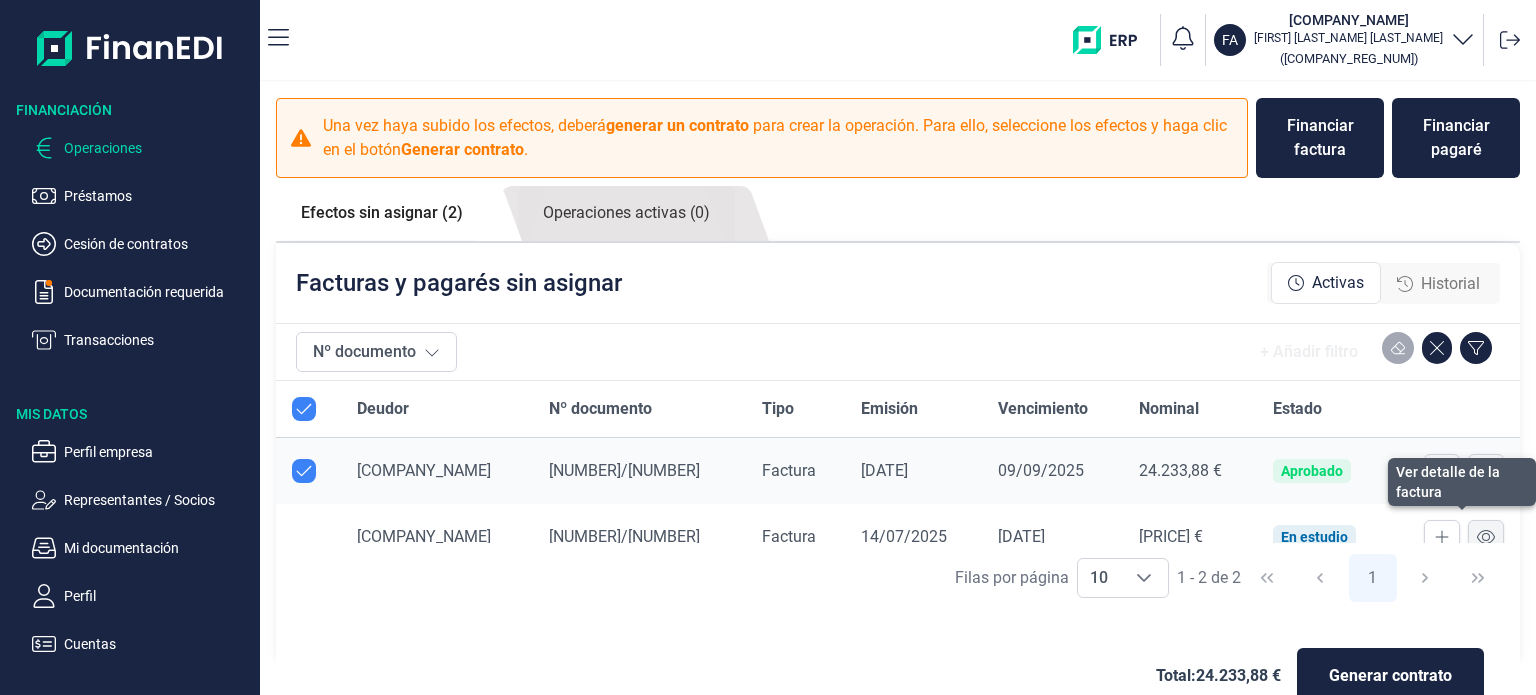 click 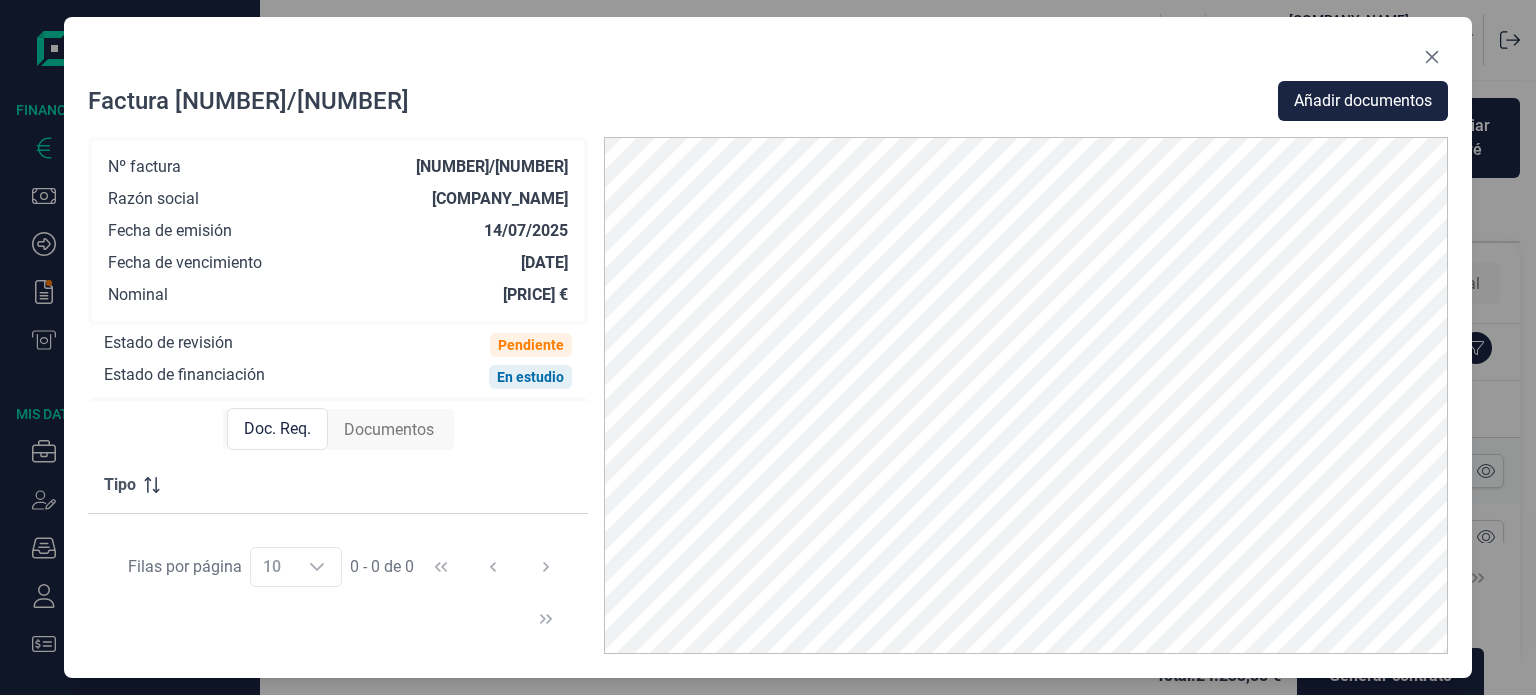 click 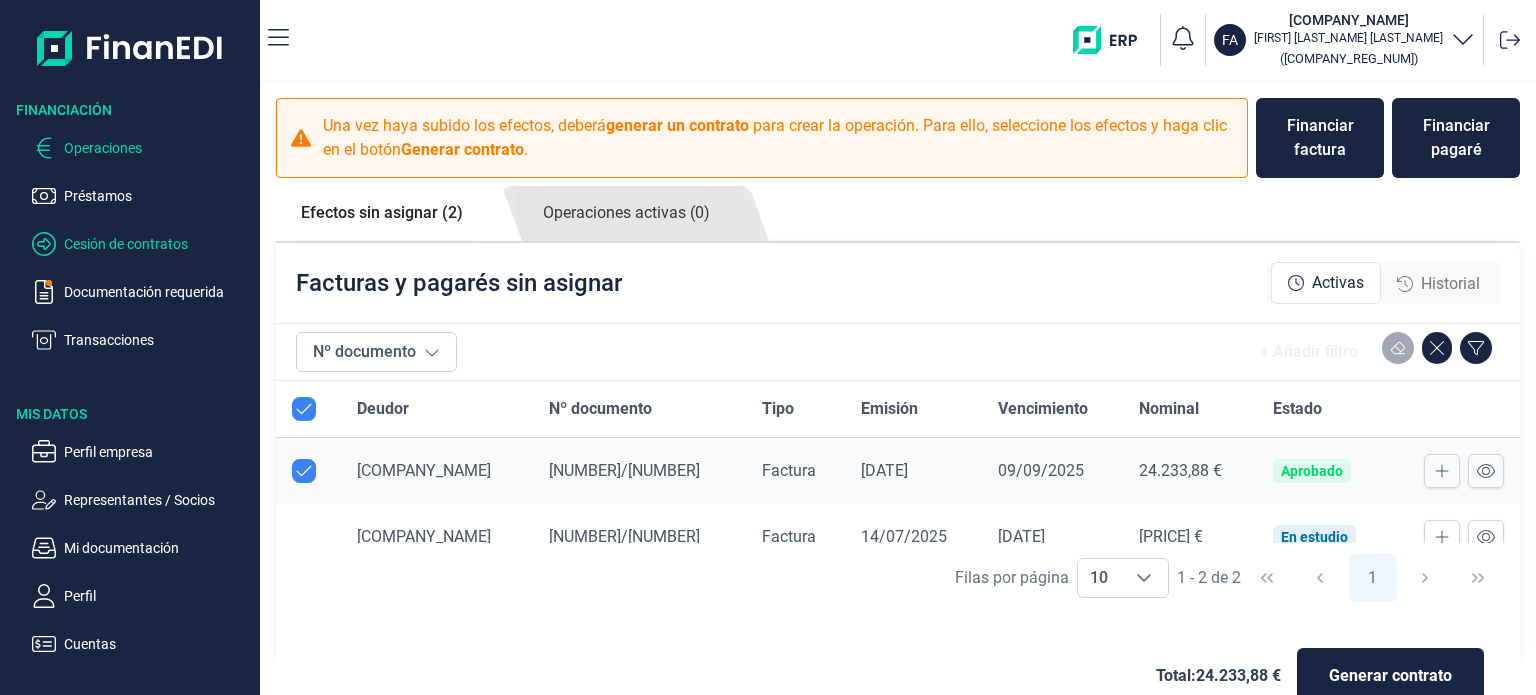 click on "Cesión de contratos" at bounding box center [158, 244] 